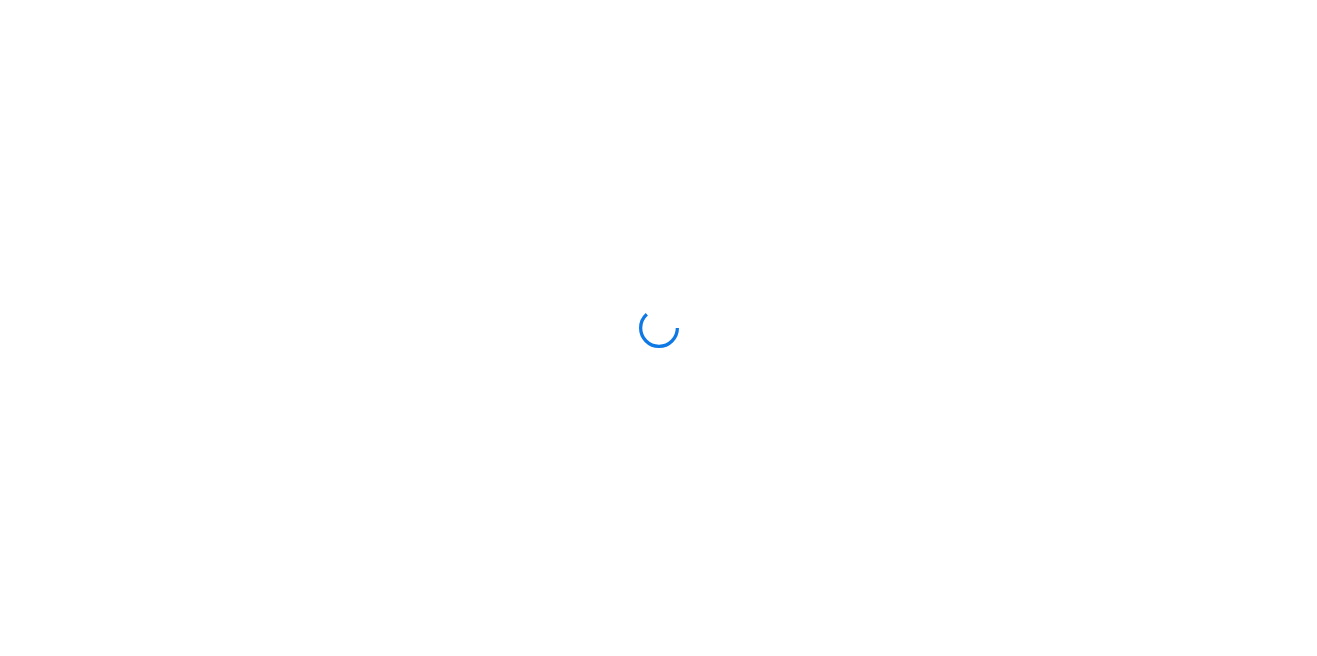 scroll, scrollTop: 0, scrollLeft: 0, axis: both 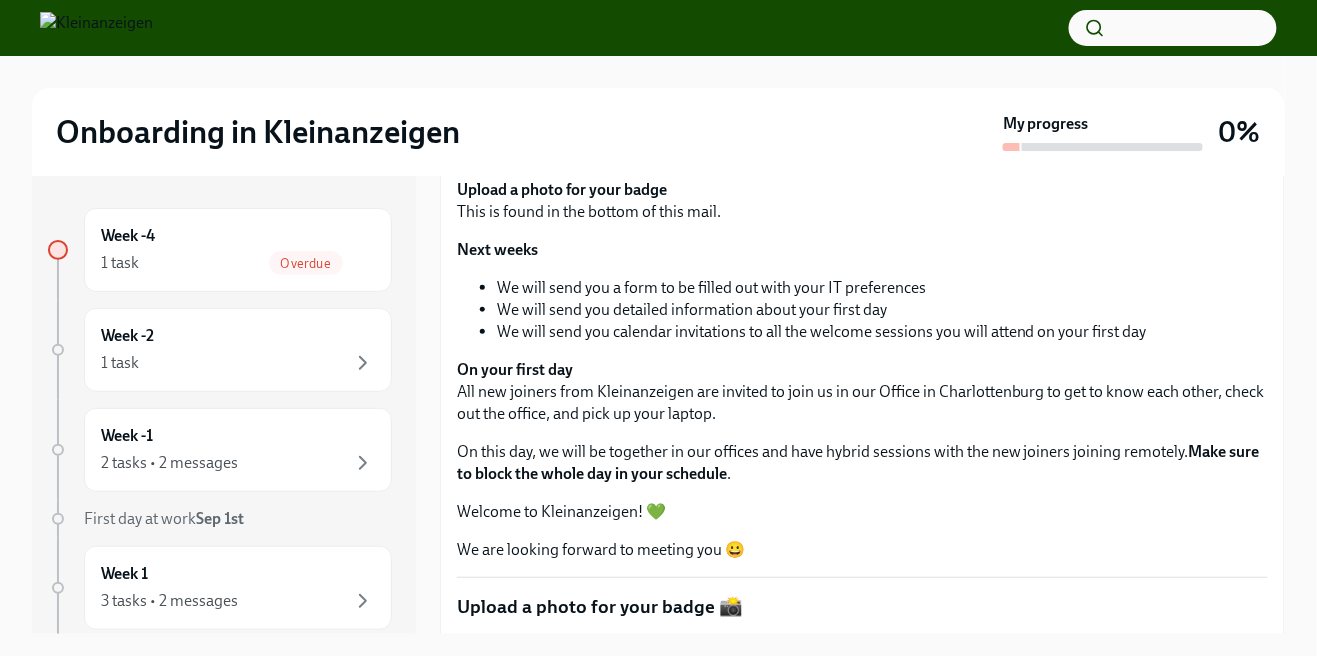 click on "Upload badge photo" at bounding box center (551, 694) 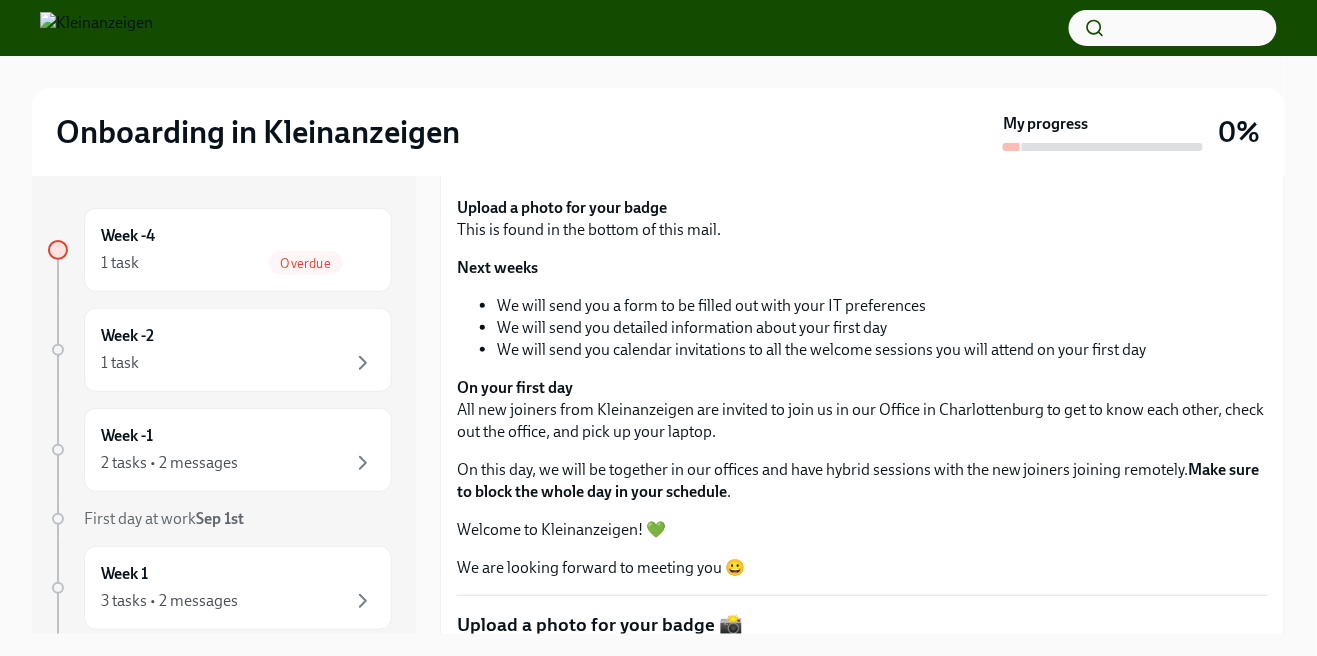 scroll, scrollTop: 129, scrollLeft: 0, axis: vertical 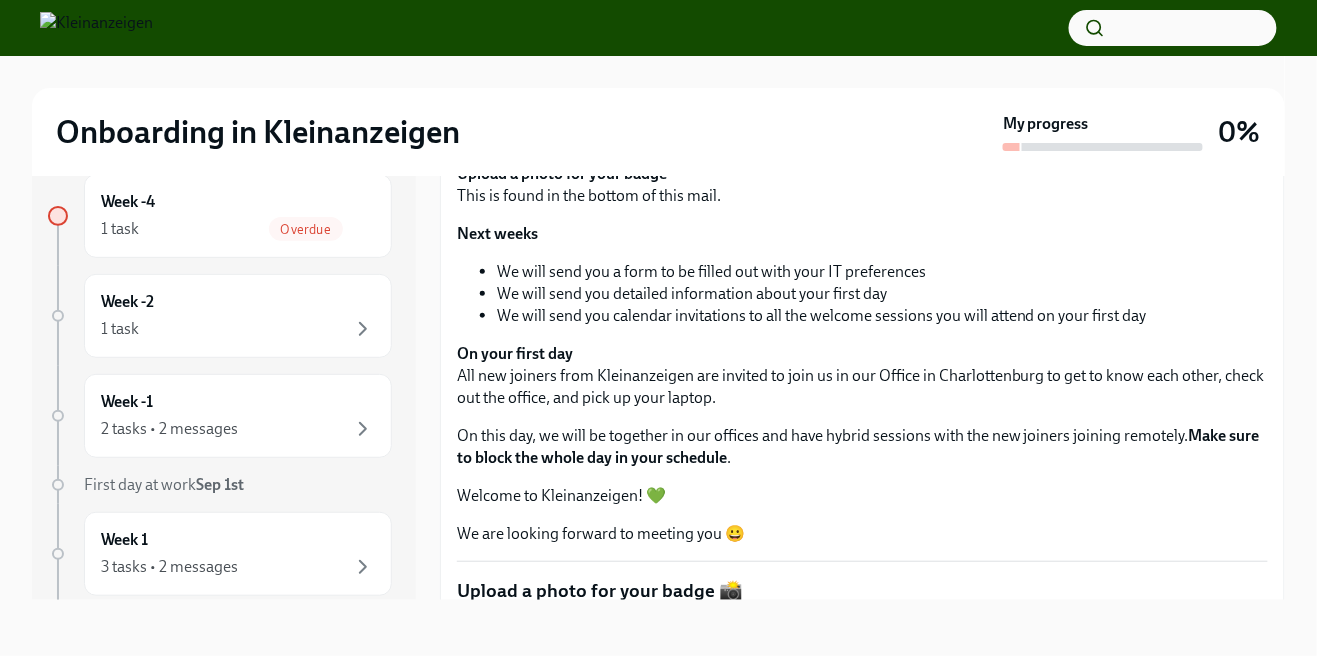click on "Dear [PERSON],
Welcome to Kleinanzeigen! 🎉
We are happy to have you on our team soon to continue bringing the joy of sustainable trade to everyone.
I’m He-Young An, I am a part of the onboarding team which facilitates the onboarding of our new colleagues, and today, I’d like to share an overview of what will happen until you join us.
Check it out! To do:
Upload a photo for your badge
This is found in the bottom of this mail.
Next weeks
We will send you a form to be filled out with your IT preferences
We will send you detailed information about  your first day
We will send you calendar invitations to all the welcome sessions you will attend on your first day
On your first day
All new joiners from Kleinanzeigen are invited to join us in our Office in Charlottenburg to get to know each other, check out the office, and pick up your laptop.
On this day, we will be together in our offices and have hybrid sessions with the new joiners joining remotely.  .
100%" at bounding box center (862, 288) 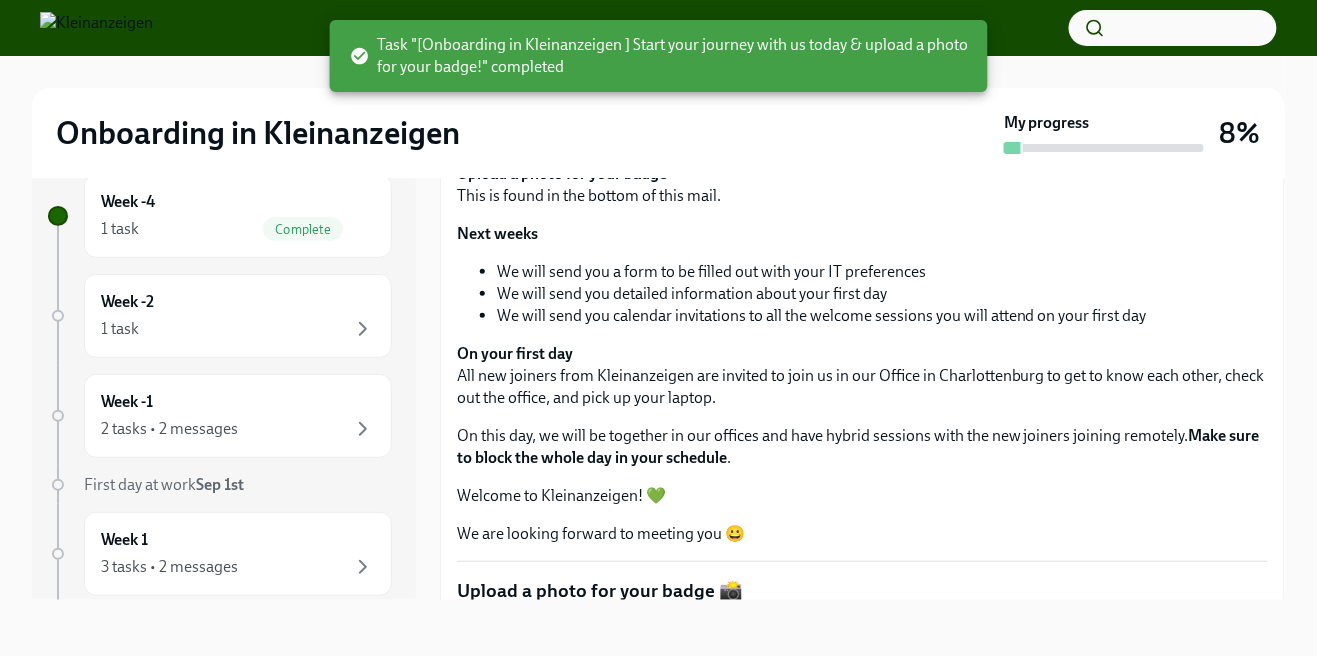 scroll, scrollTop: 131, scrollLeft: 0, axis: vertical 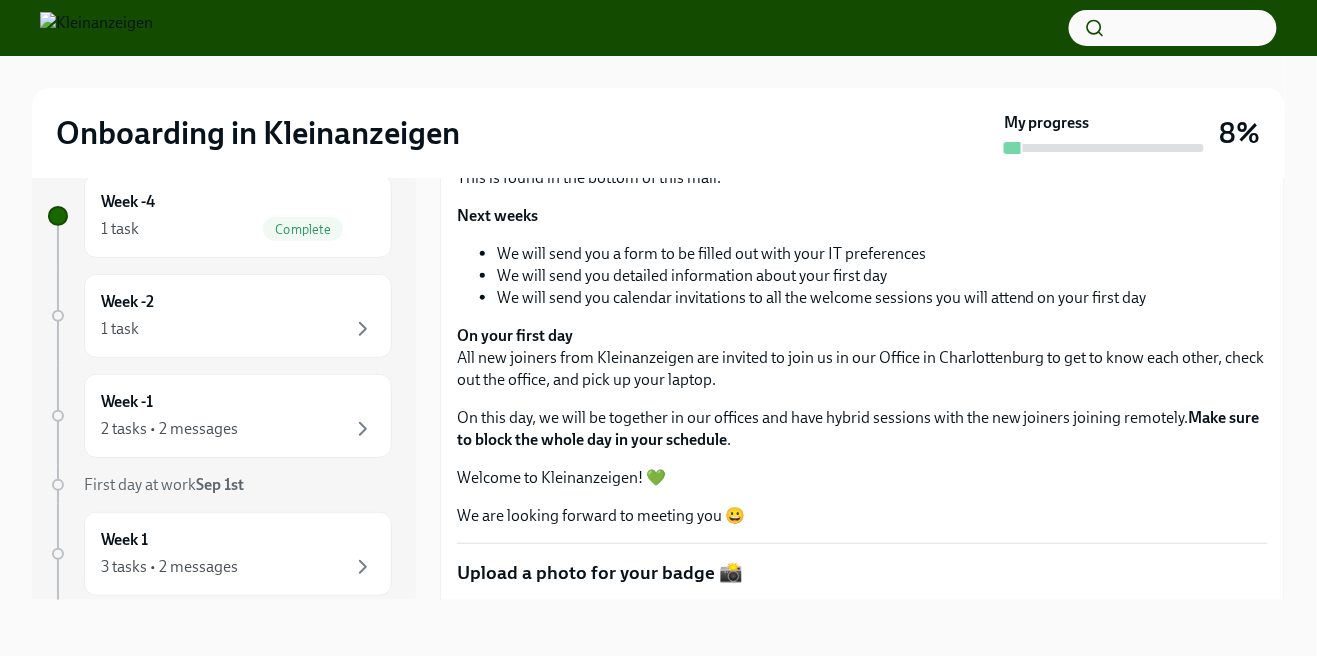 click on "20231007_163358_569.jpg Completed" at bounding box center [630, 660] 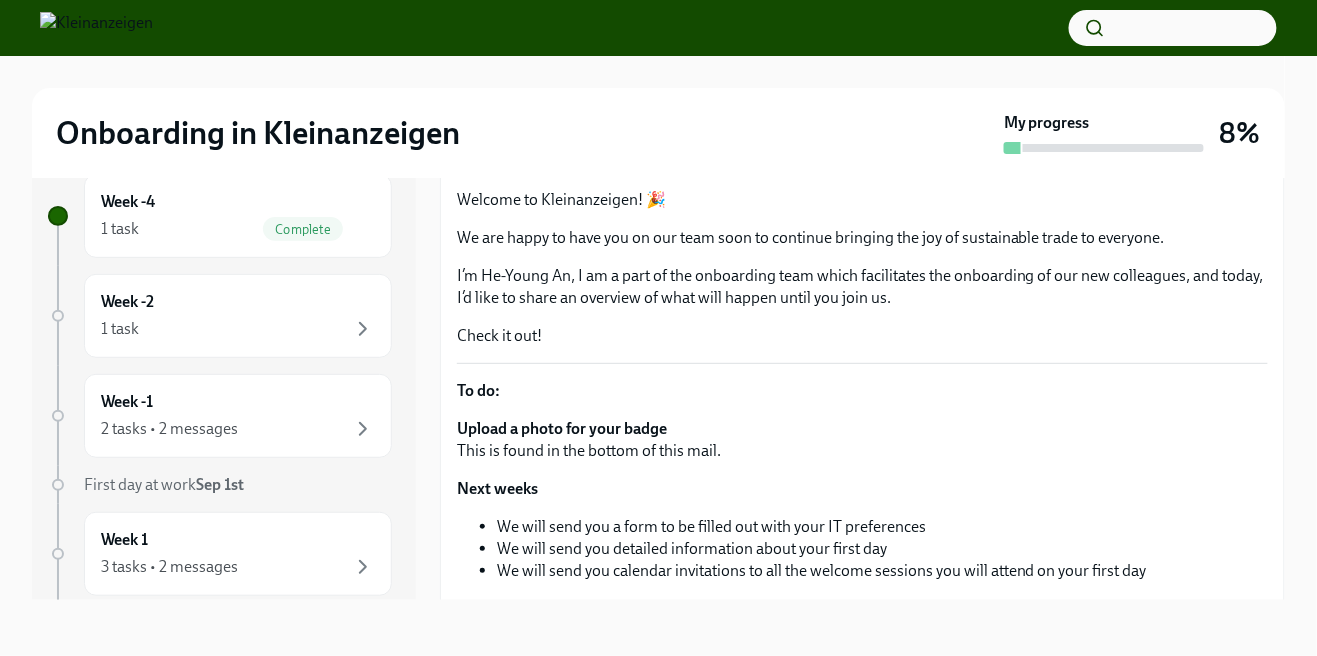 scroll, scrollTop: 142, scrollLeft: 0, axis: vertical 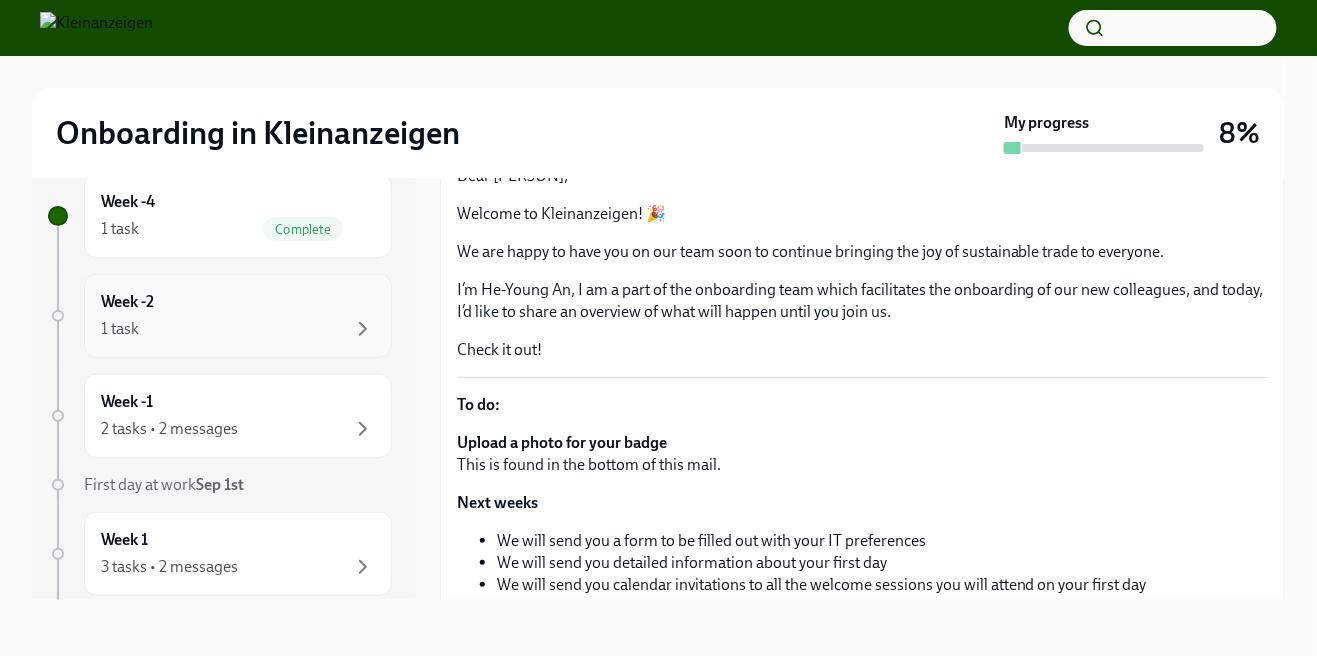 click on "1 task" at bounding box center [238, 329] 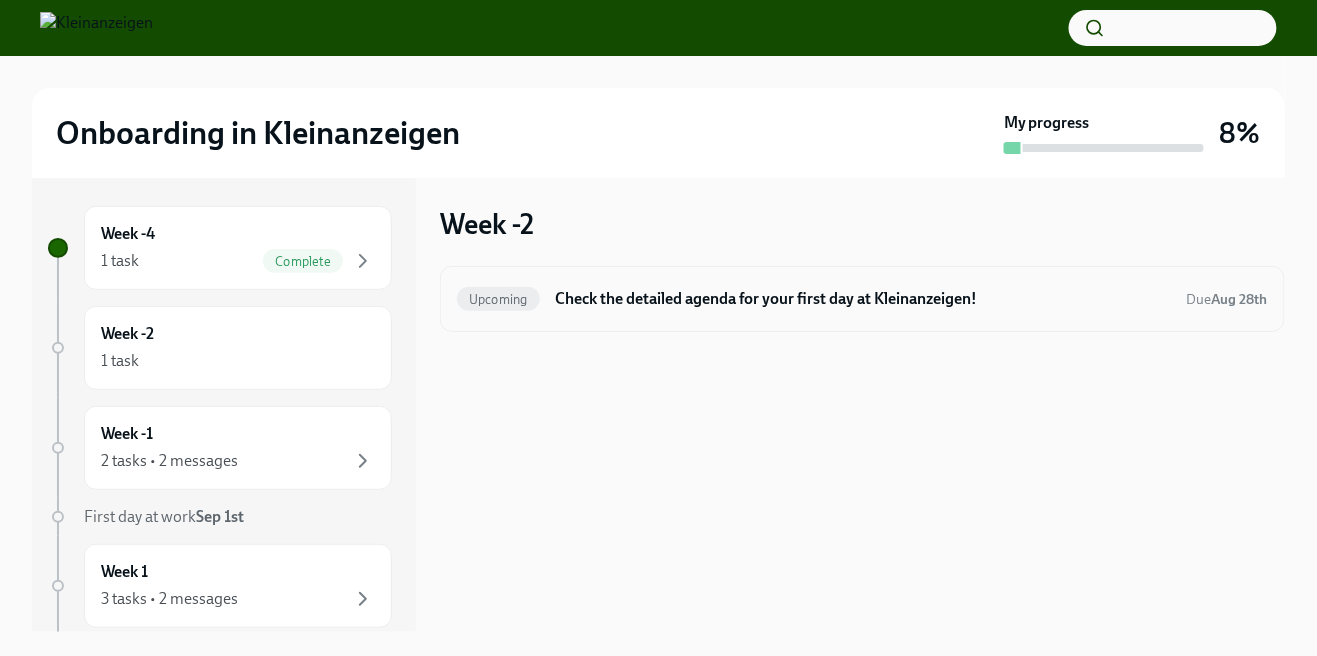 click on "Check the detailed agenda for your first day at Kleinanzeigen!" at bounding box center [863, 299] 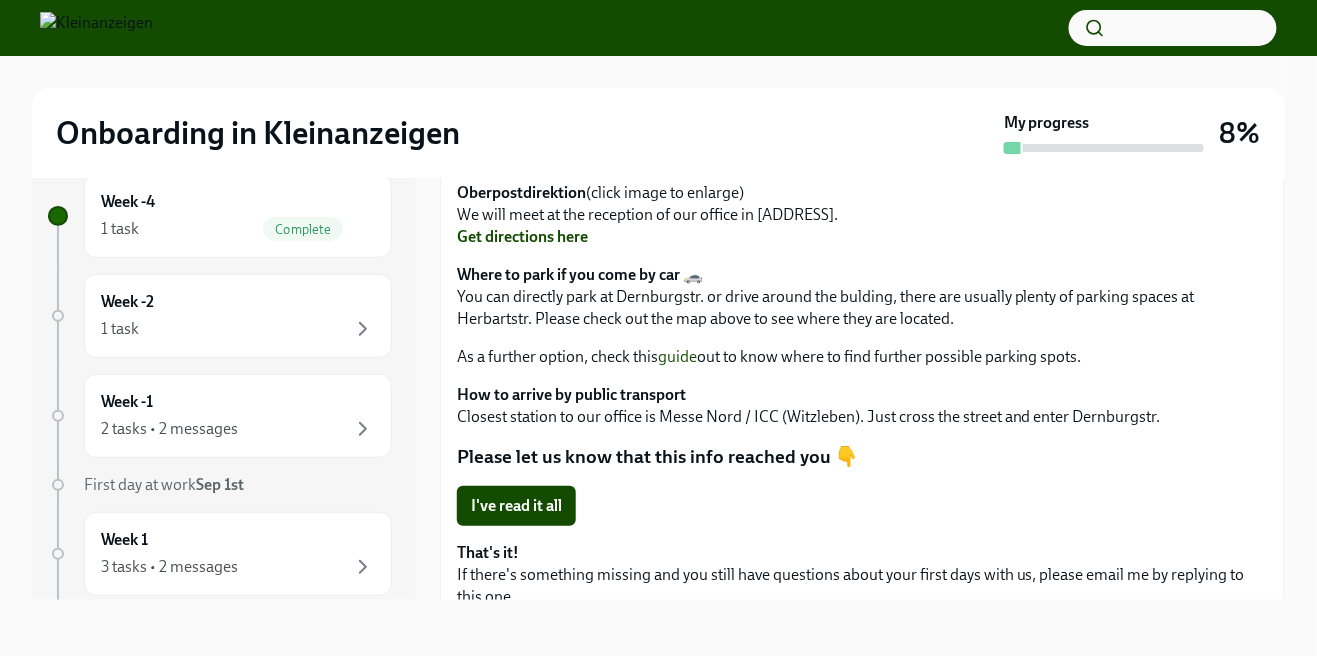 scroll, scrollTop: 1110, scrollLeft: 0, axis: vertical 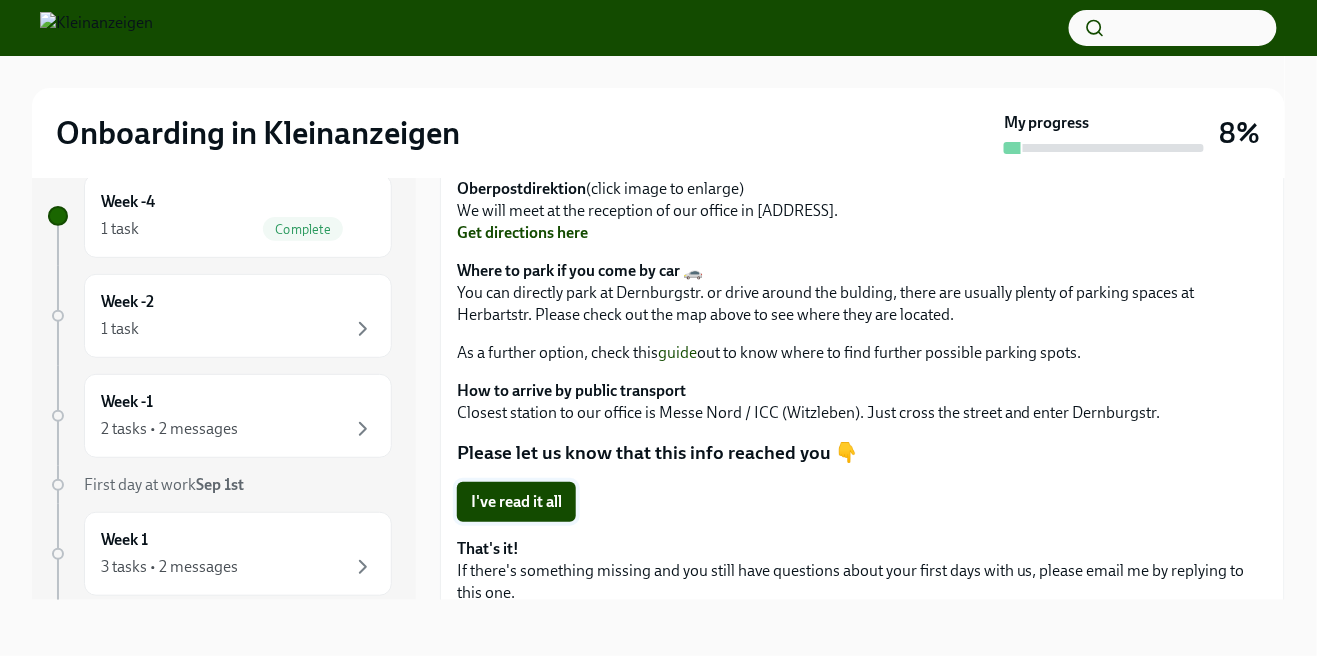 click on "I've read it all" at bounding box center [516, 502] 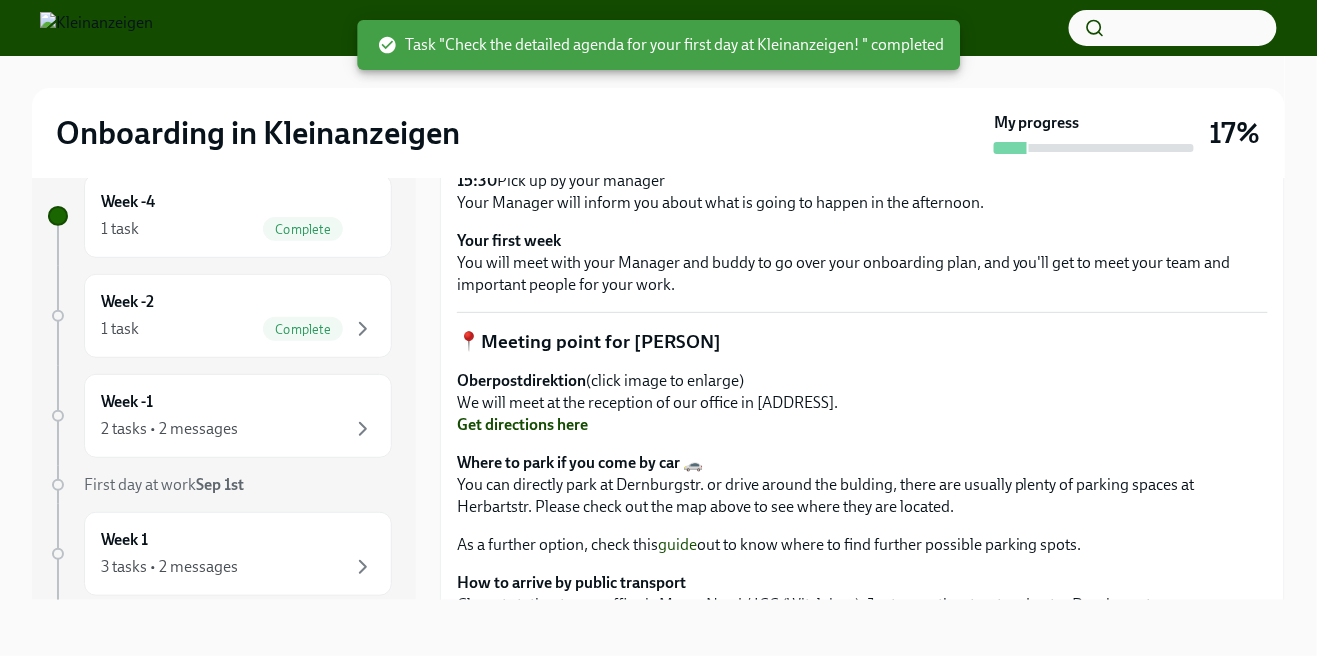 scroll, scrollTop: 917, scrollLeft: 0, axis: vertical 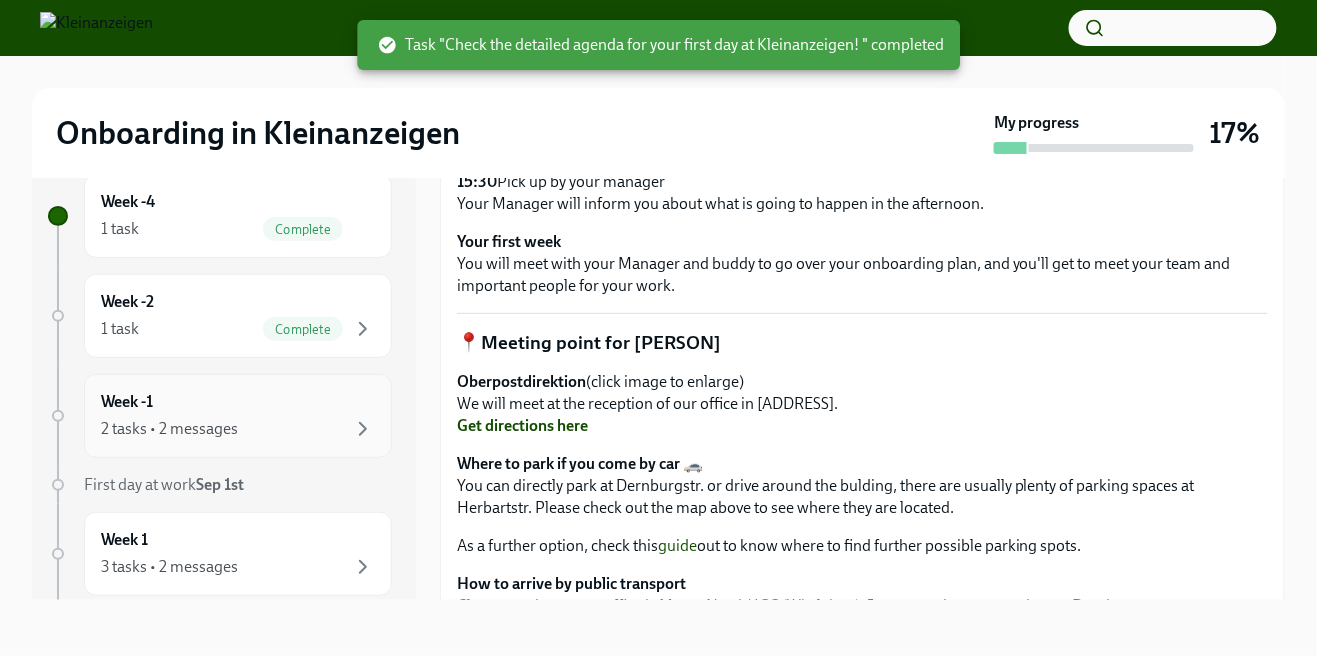 click on "2 tasks • 2 messages" at bounding box center [238, 429] 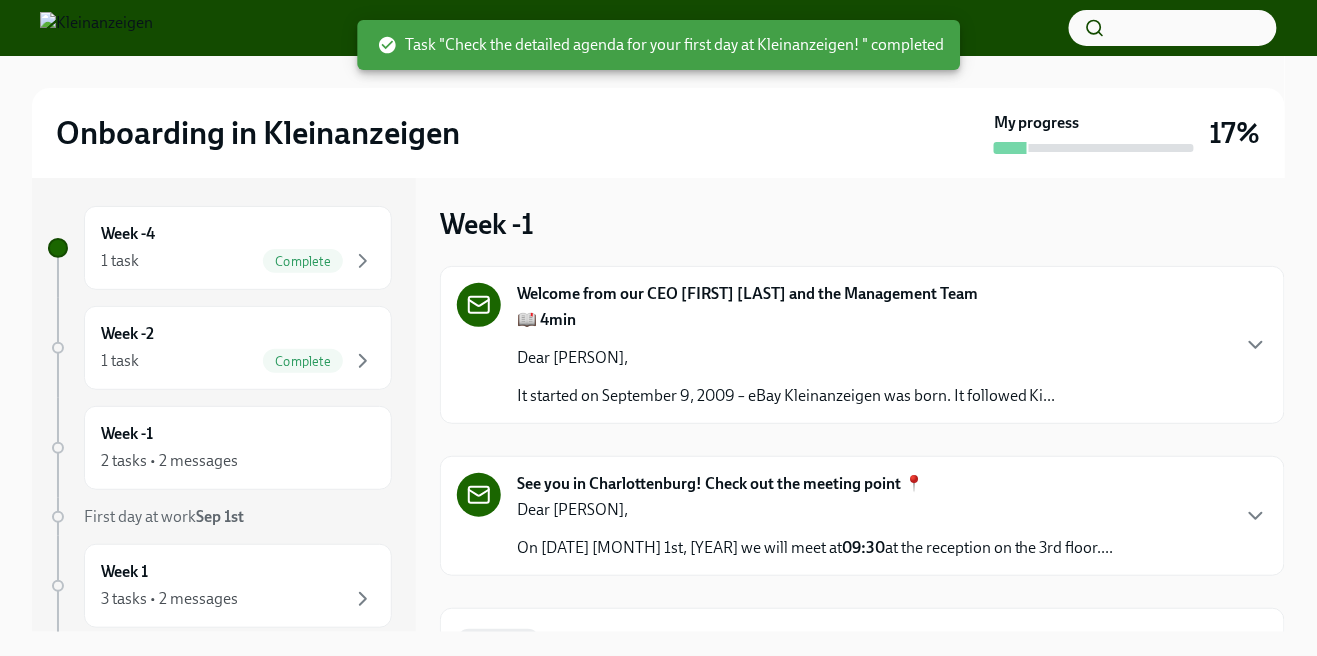 scroll, scrollTop: 4, scrollLeft: 0, axis: vertical 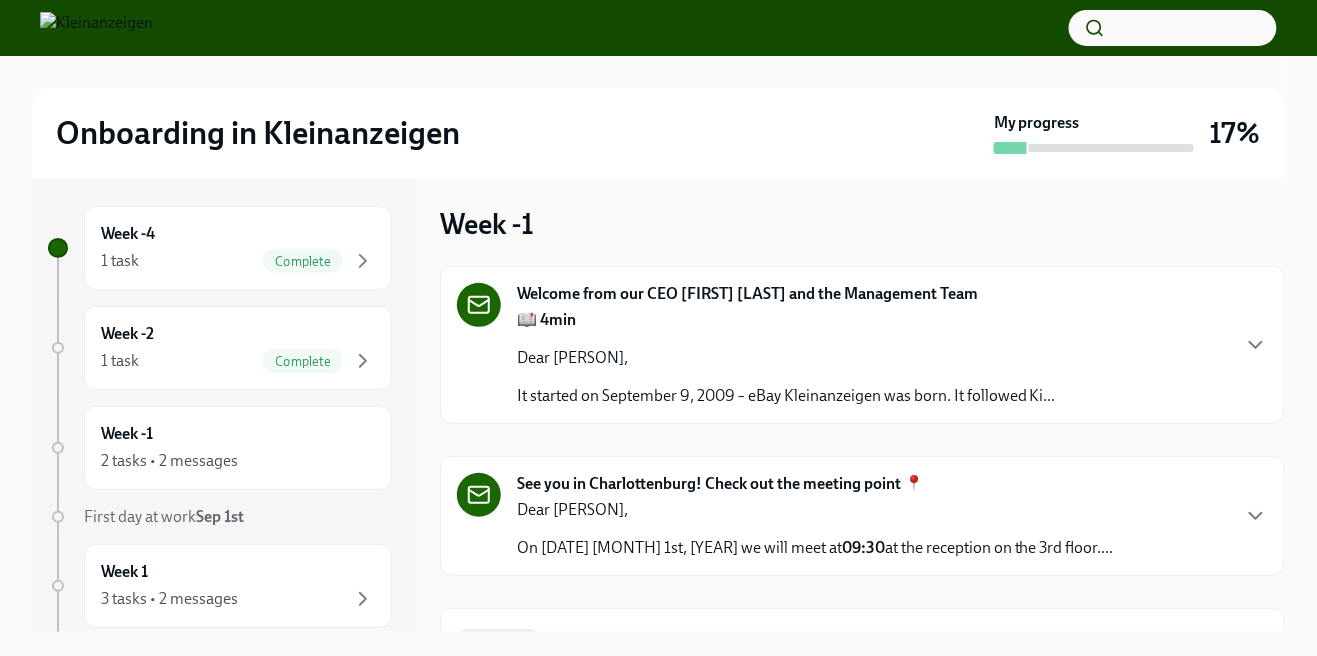 click on "📖 4min
Dear [PERSON],
It started on September 9, 2009 – eBay Kleinanzeigen was born. It followed Ki..." at bounding box center [786, 358] 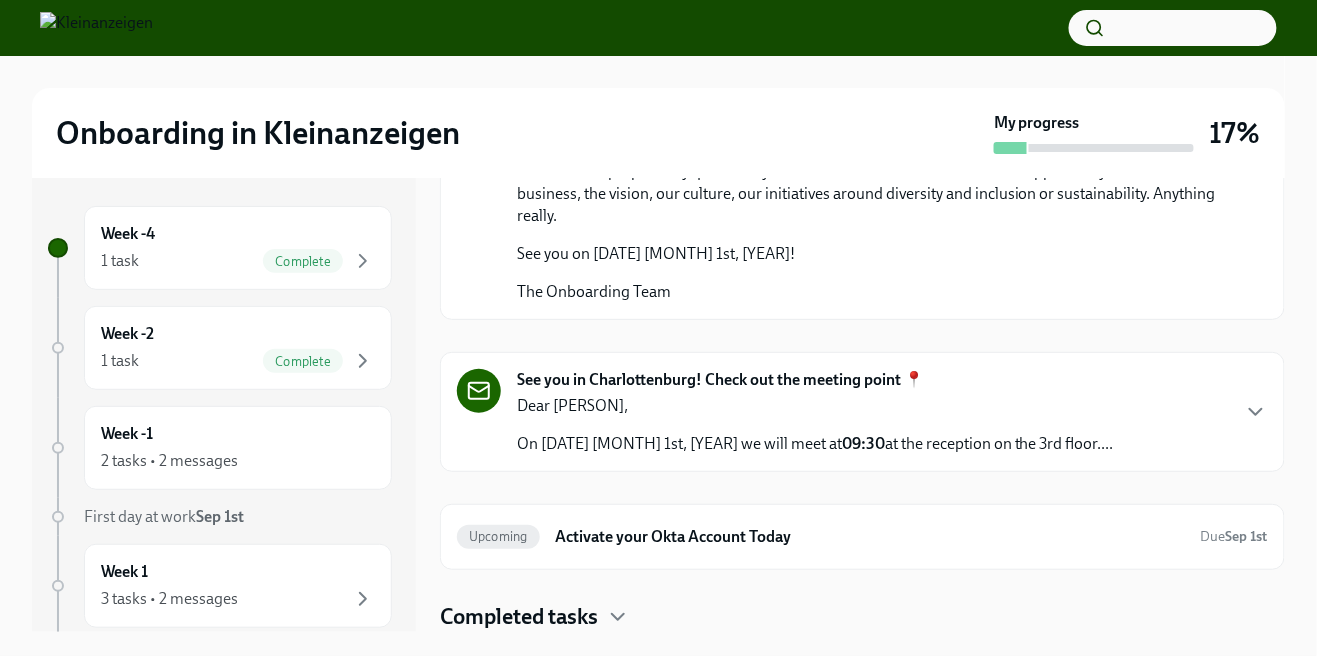 scroll, scrollTop: 1087, scrollLeft: 0, axis: vertical 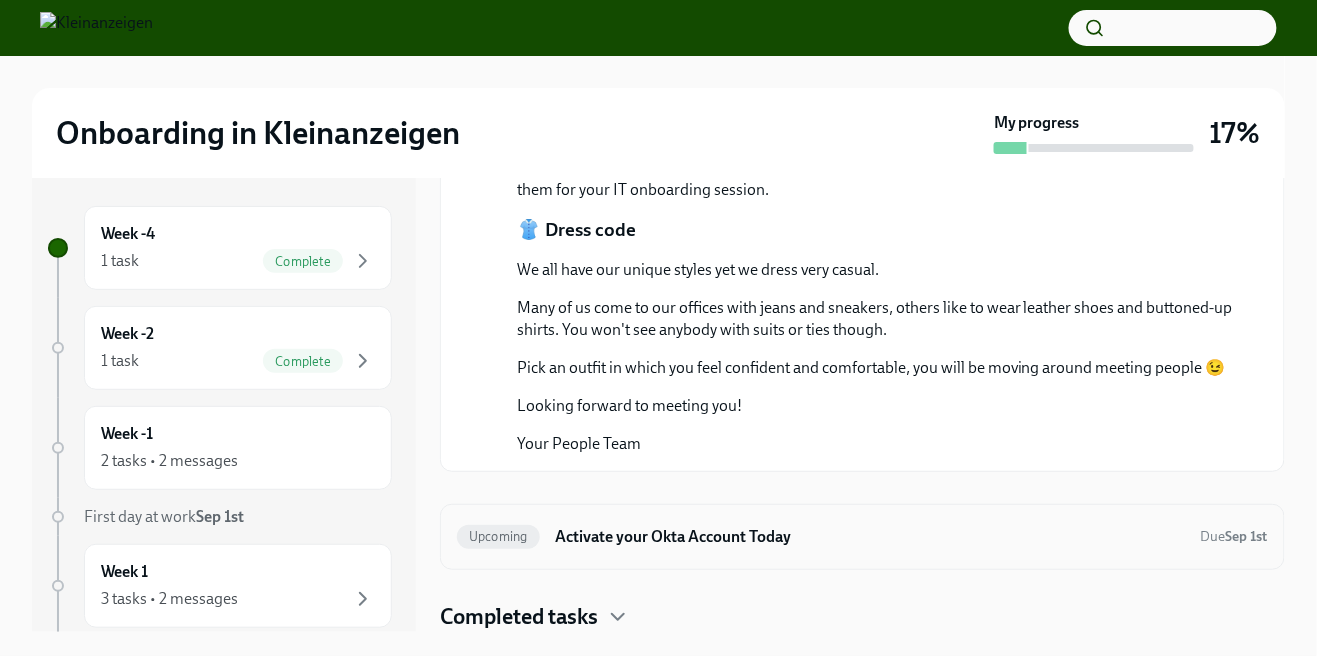 click on "Activate your Okta Account Today" at bounding box center (870, 537) 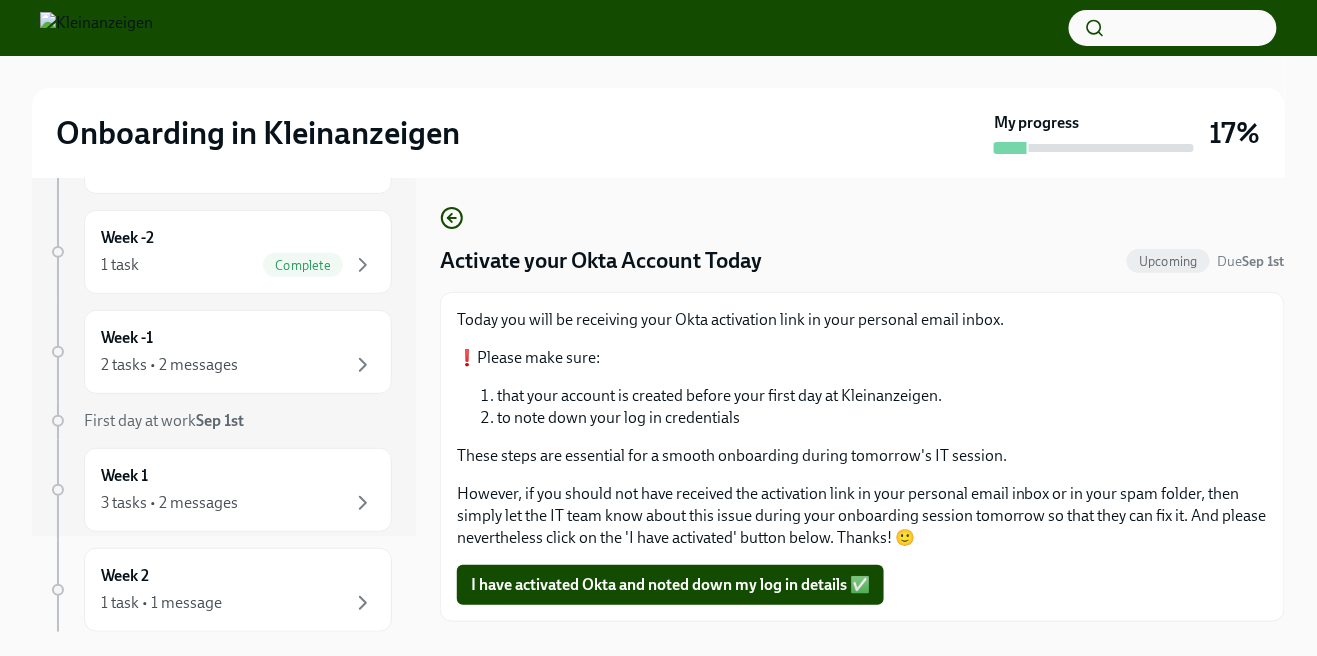 scroll, scrollTop: 97, scrollLeft: 0, axis: vertical 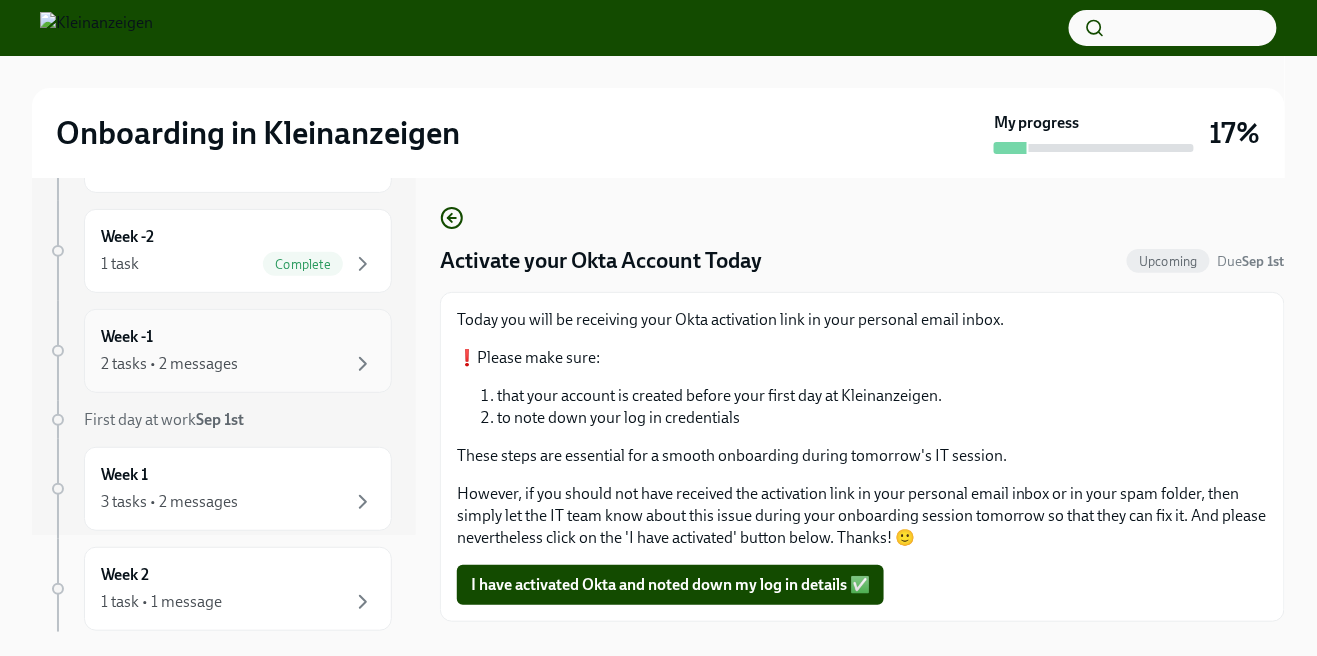 click on "2 tasks • 2 messages" at bounding box center [238, 364] 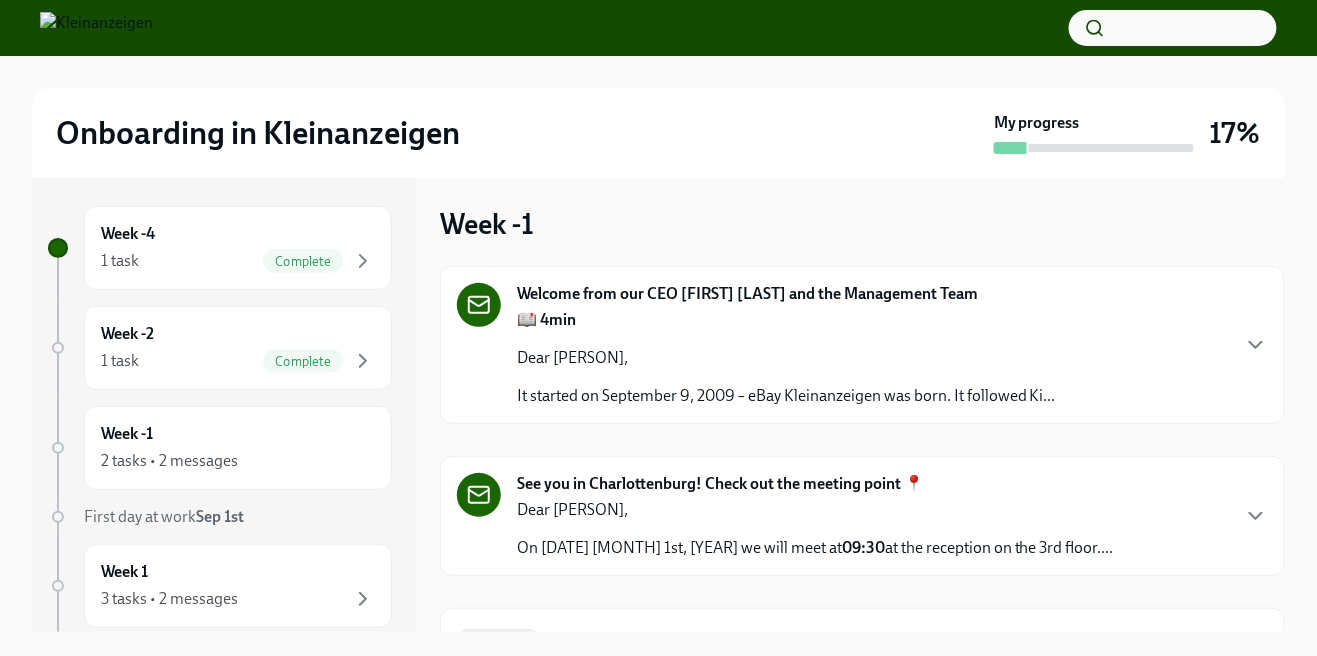 click on "Welcome from our CEO [FIRST] [LAST] and the Management Team 📖 4min
Dear [PERSON],
It started on September 9, 2009 – eBay Kleinanzeigen was born. It followed Ki..." at bounding box center [862, 345] 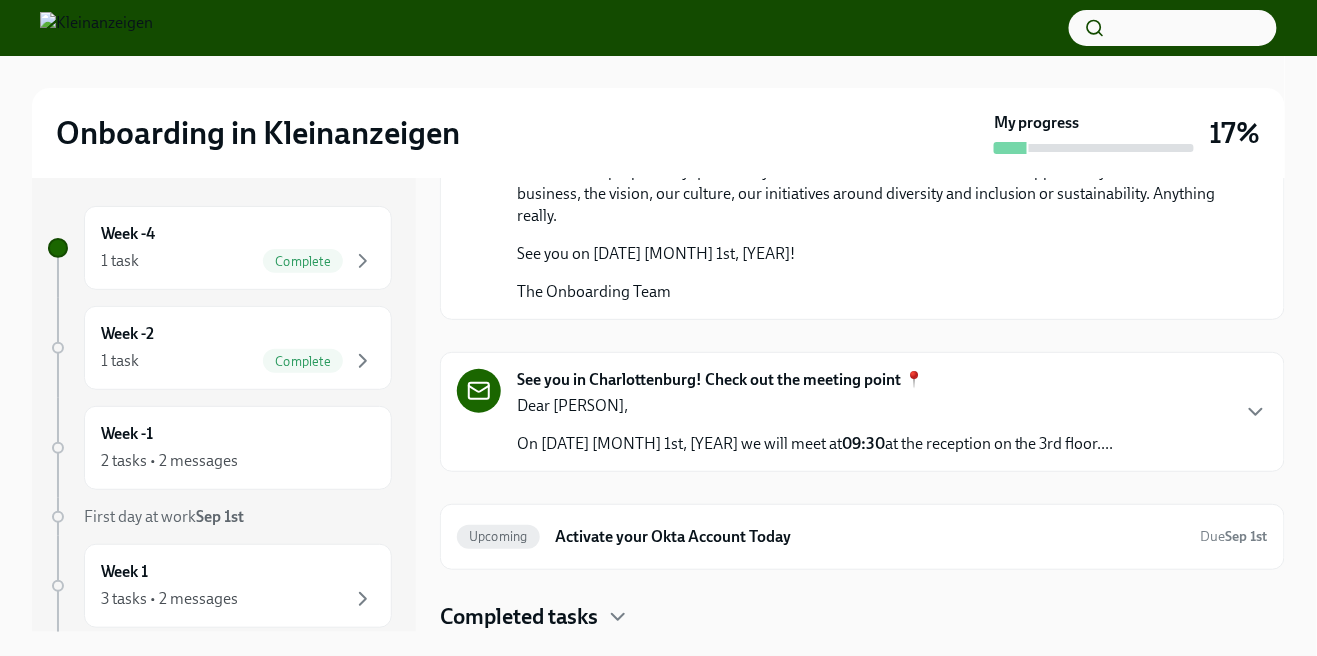 scroll, scrollTop: 1205, scrollLeft: 0, axis: vertical 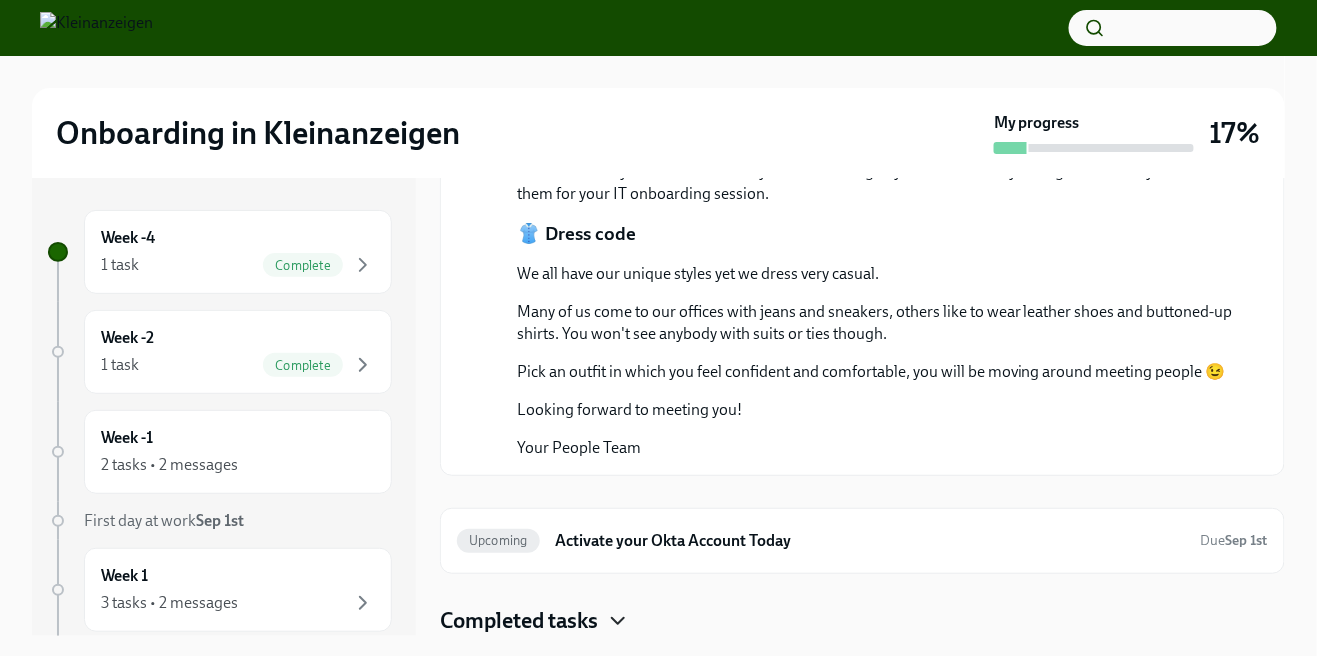 click 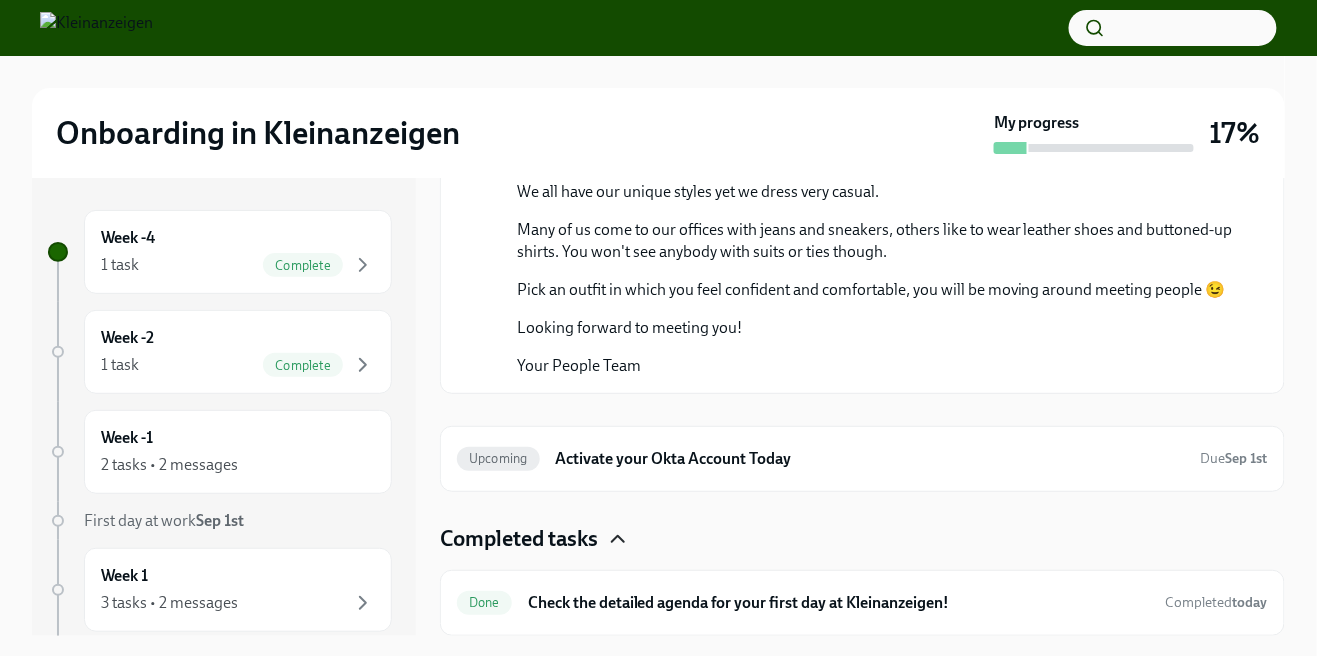 scroll, scrollTop: 2506, scrollLeft: 0, axis: vertical 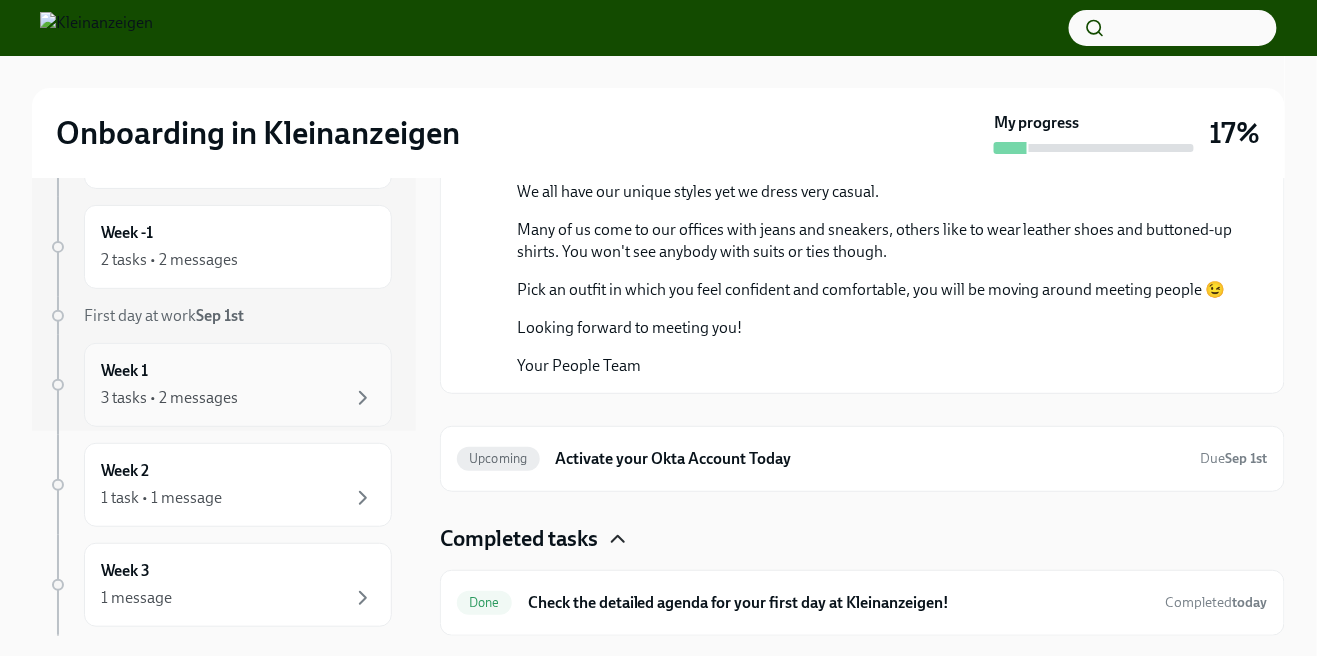 click on "3 tasks • 2 messages" at bounding box center (238, 398) 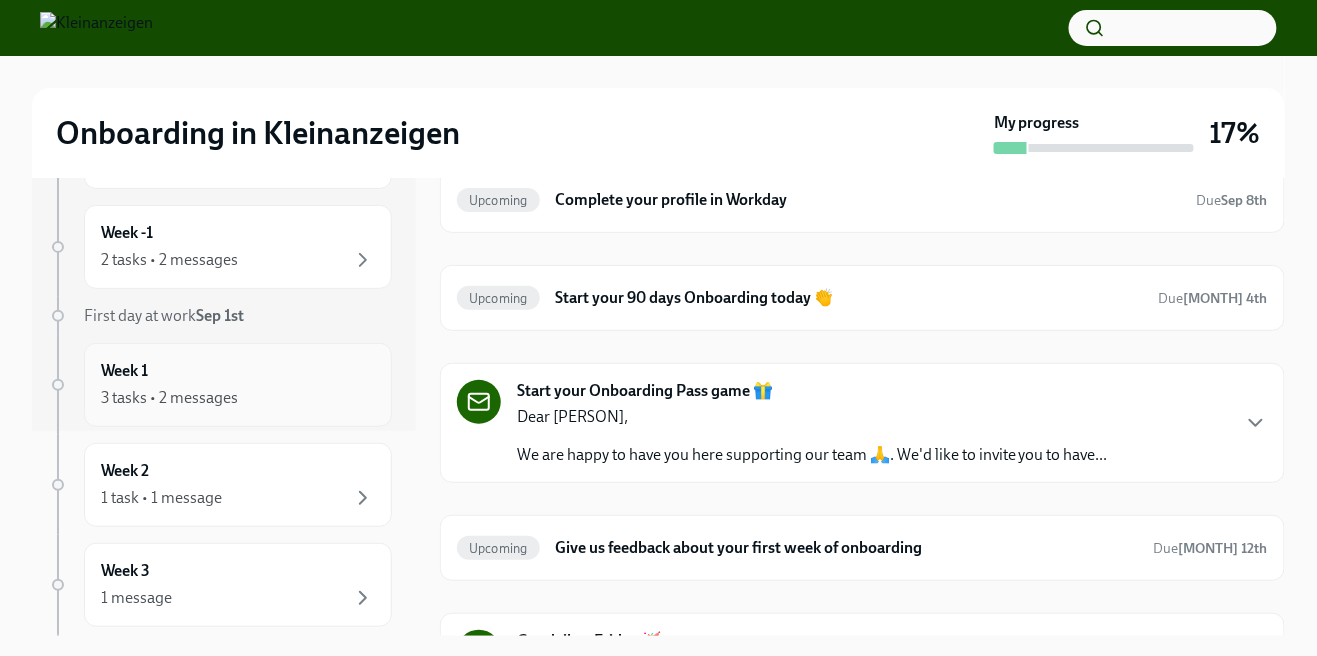 scroll, scrollTop: 102, scrollLeft: 0, axis: vertical 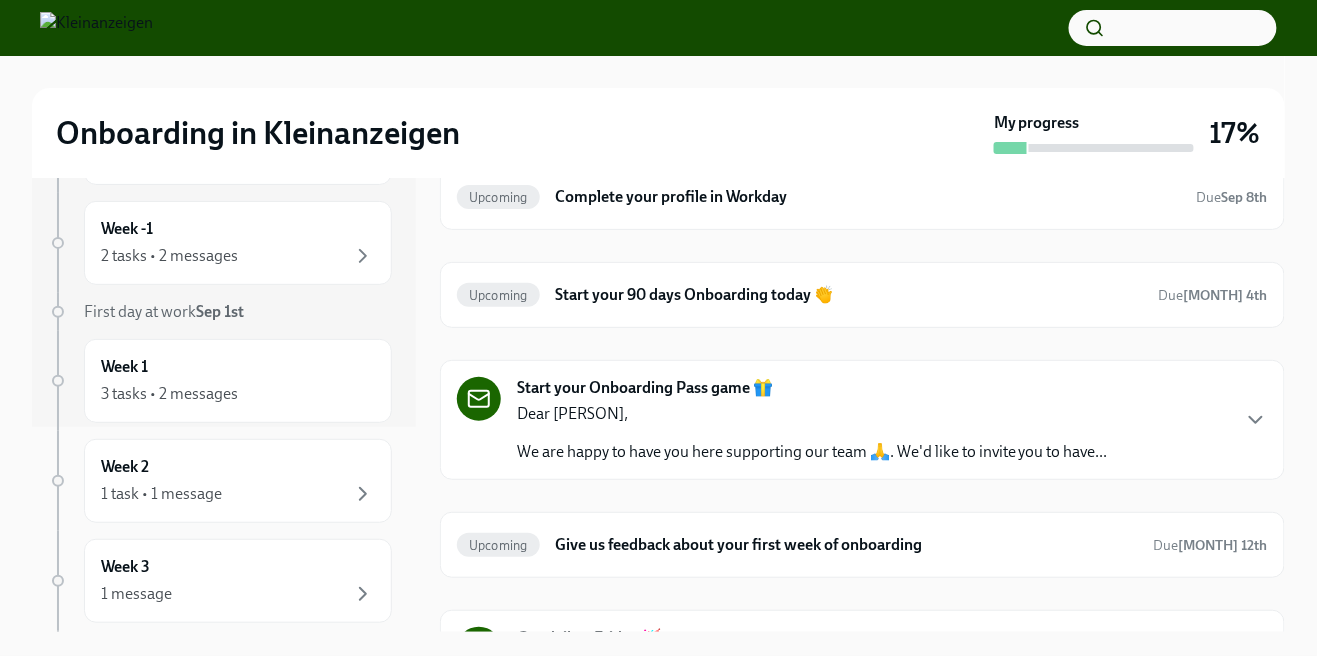 click on "Goodvibes Friday 🥳 Dear [PERSON],
I hope you've had a great week so far!  As you might've noticed already, you have been..." at bounding box center [862, 670] 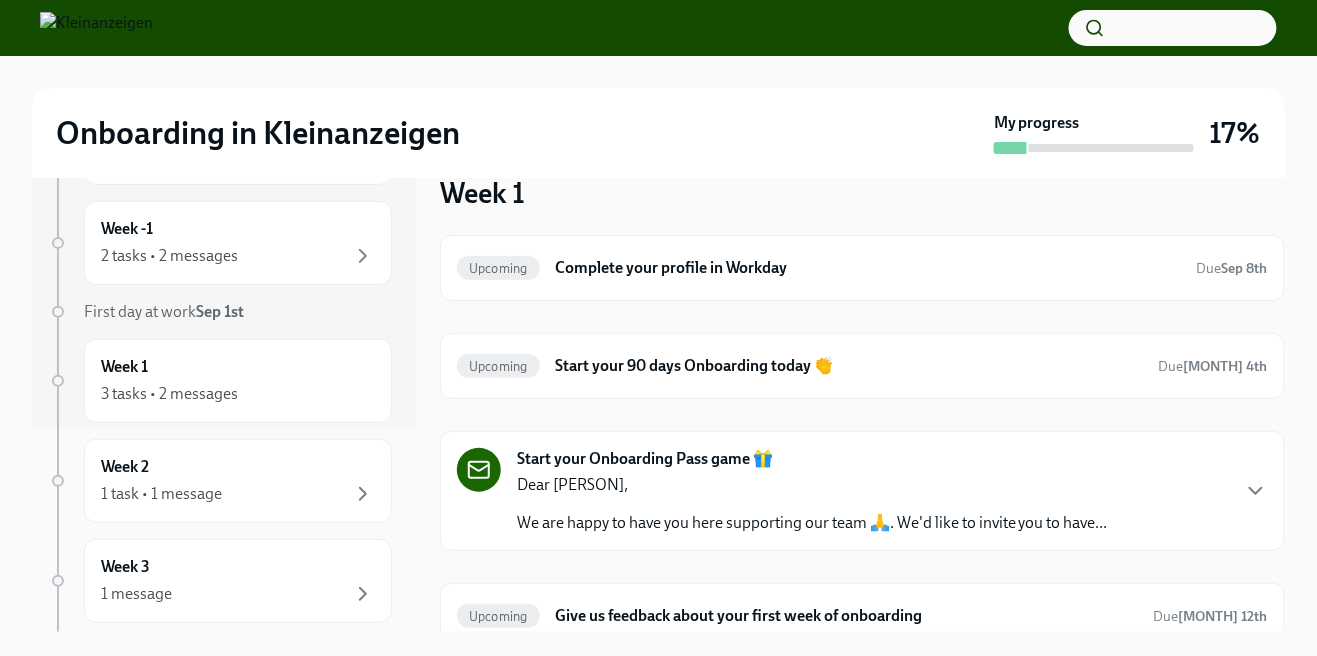 scroll, scrollTop: 29, scrollLeft: 0, axis: vertical 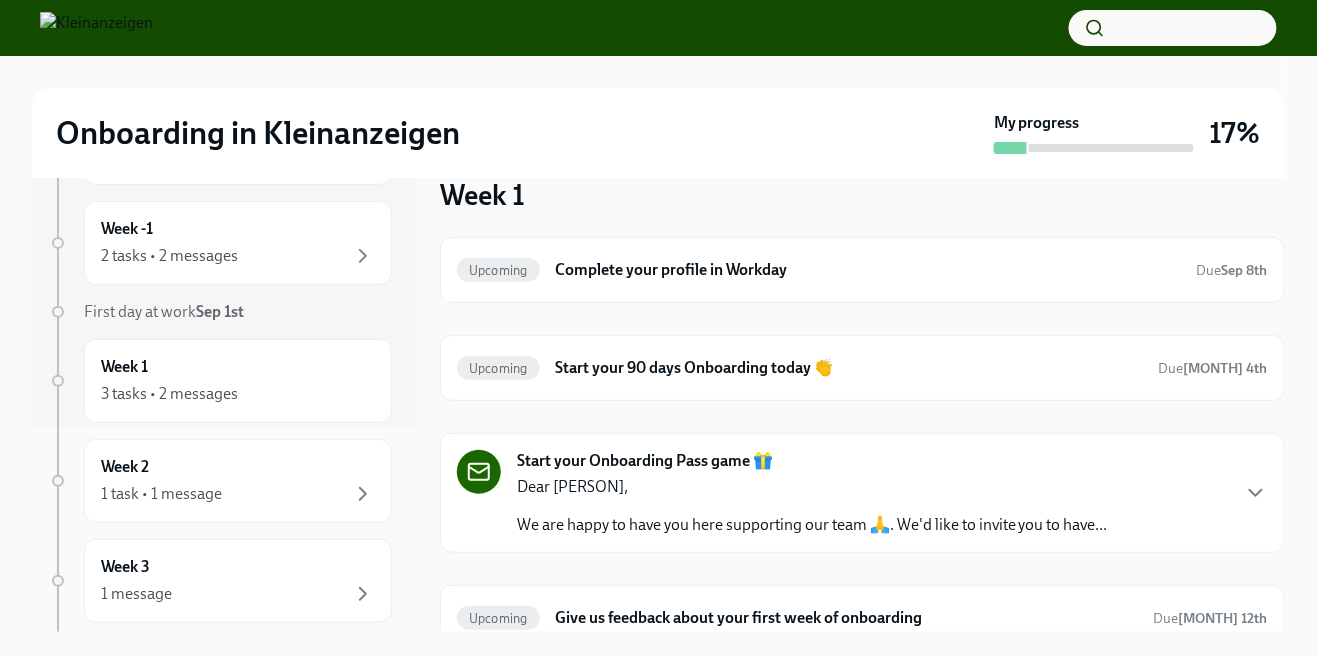 click on "Dear [PERSON],
We are happy to have you here supporting our team 🙏. We'd like to invite you to have..." at bounding box center [862, 493] 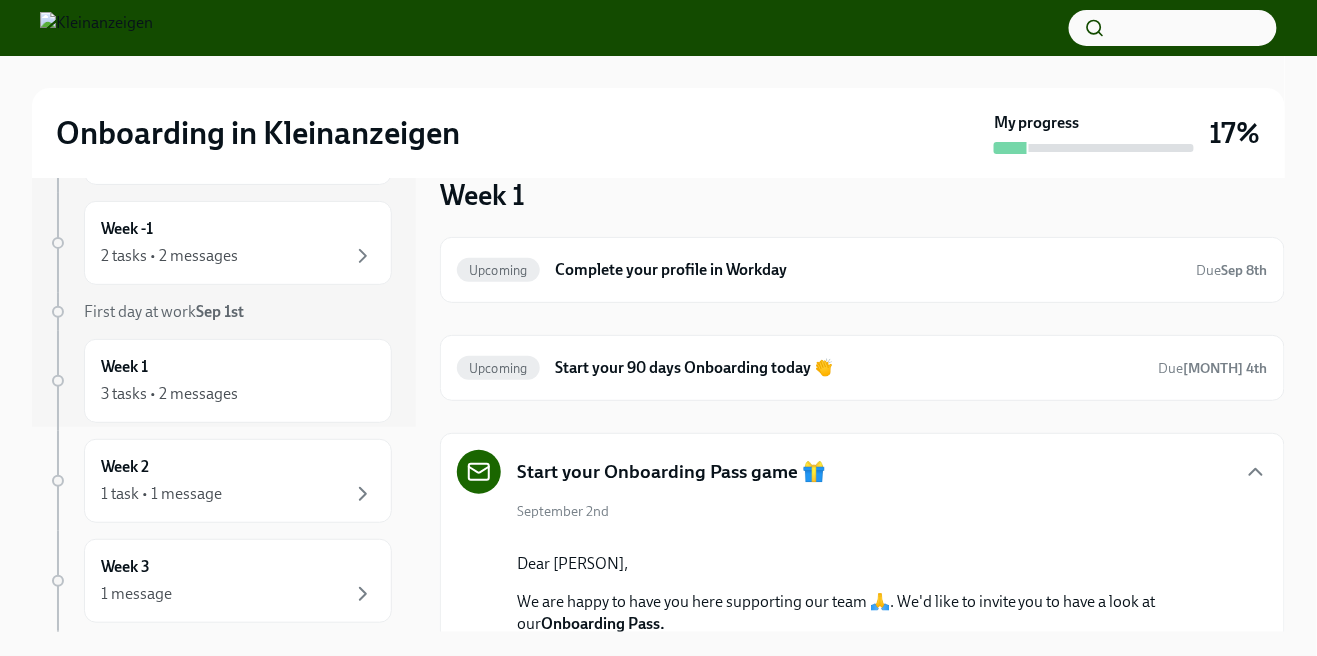 scroll, scrollTop: 0, scrollLeft: 0, axis: both 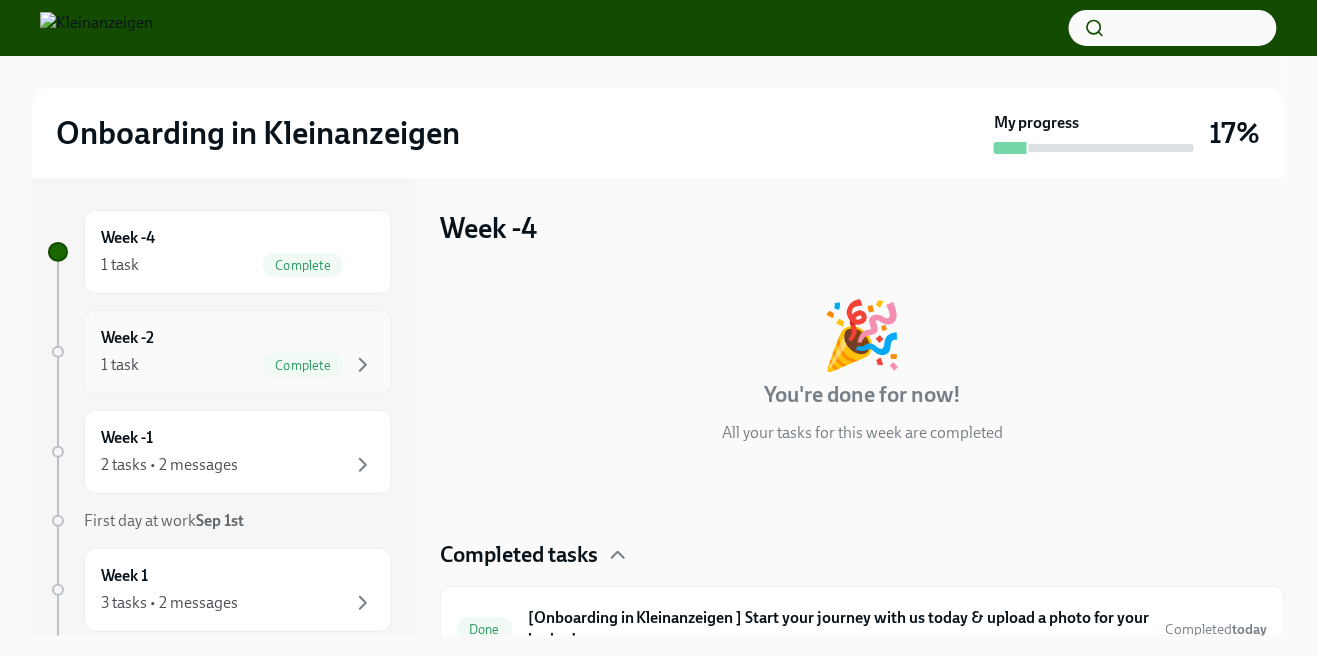 click on "Week -2 1 task Complete" at bounding box center [238, 352] 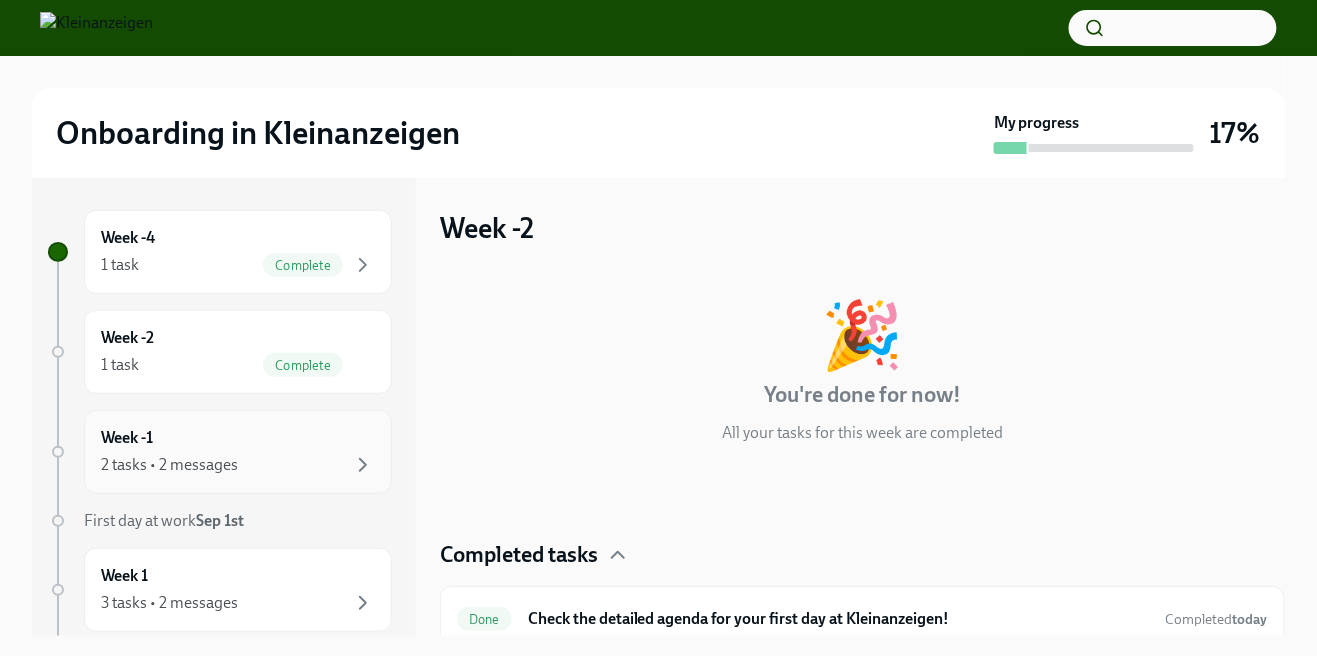 click on "2 tasks • 2 messages" at bounding box center (238, 465) 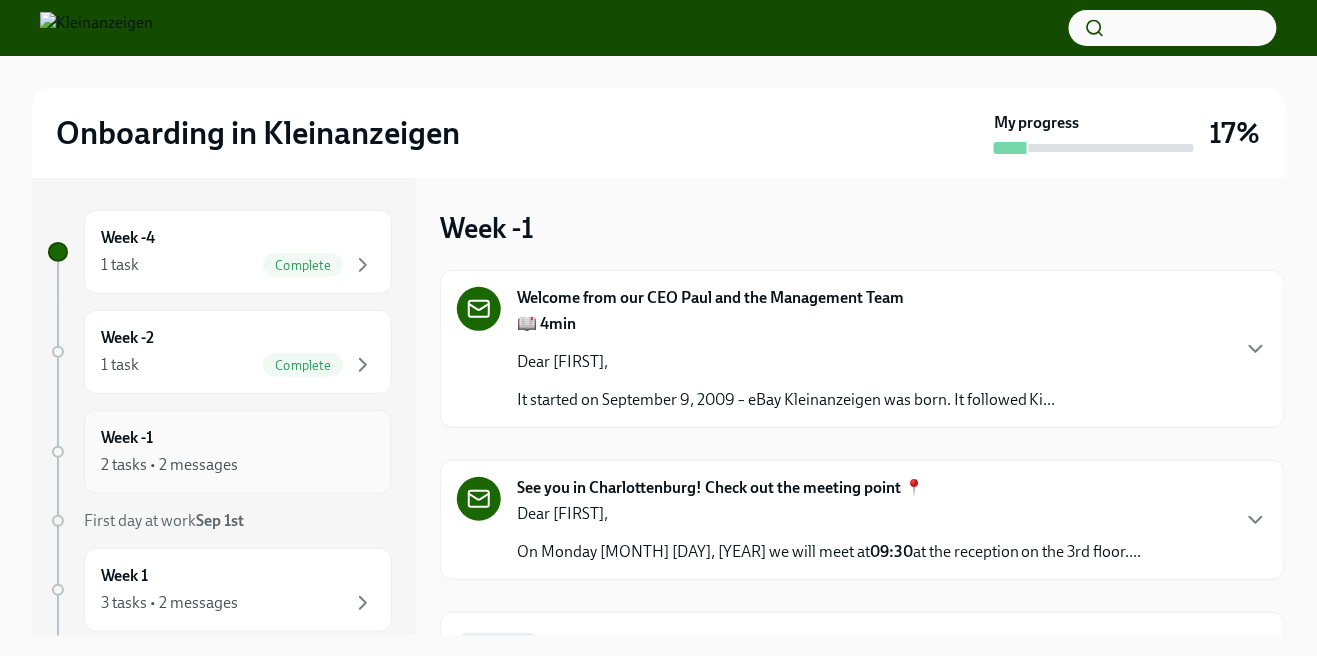 scroll, scrollTop: 7, scrollLeft: 0, axis: vertical 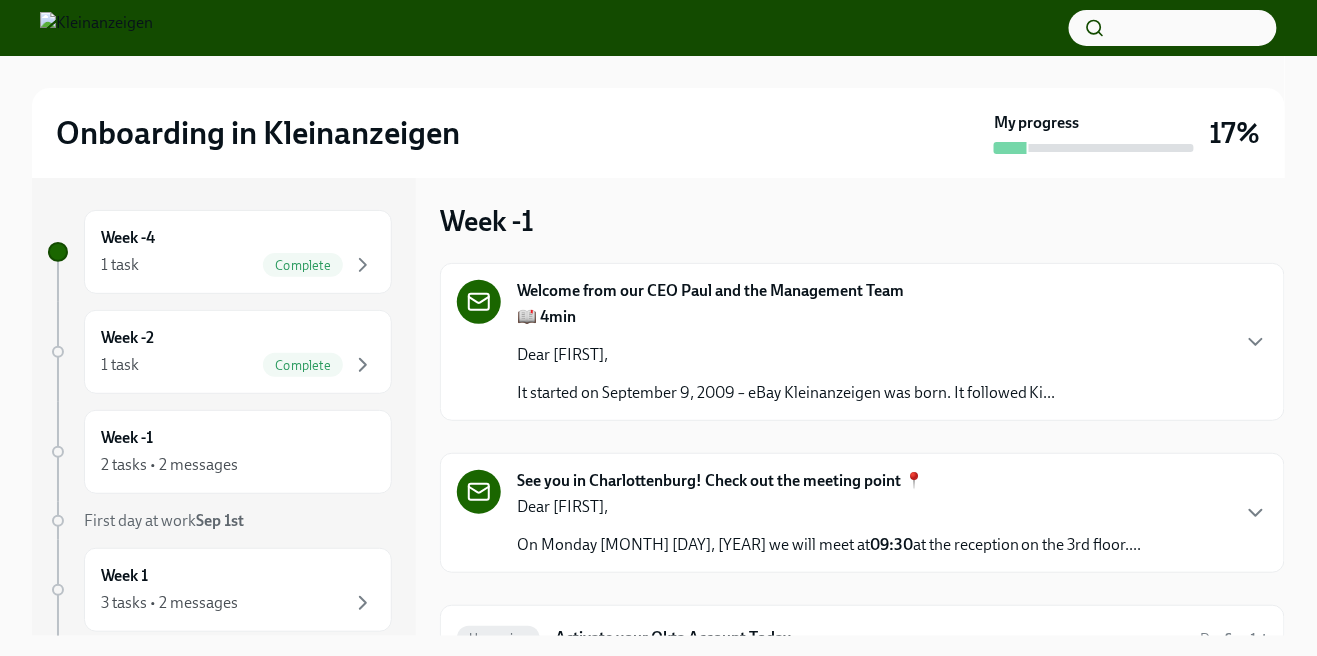 click on "Dear [FIRST]," at bounding box center (829, 507) 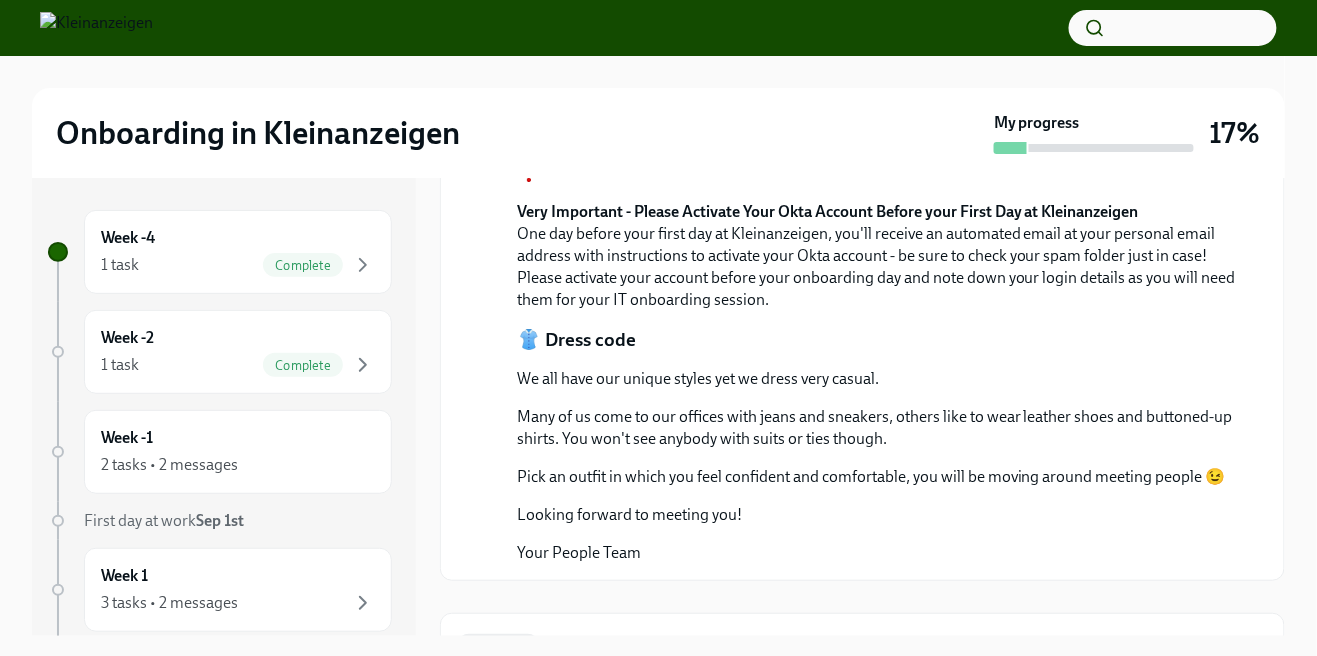 scroll, scrollTop: 1226, scrollLeft: 0, axis: vertical 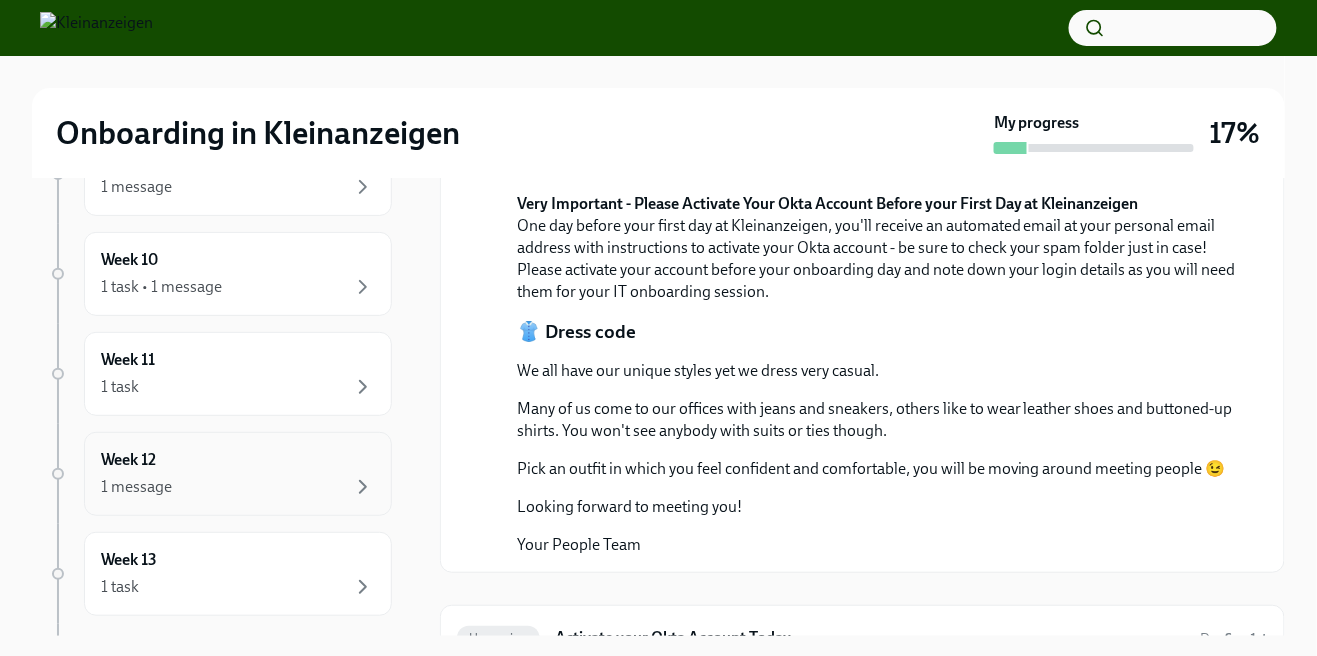 click on "Week 12 1 message" at bounding box center [238, 474] 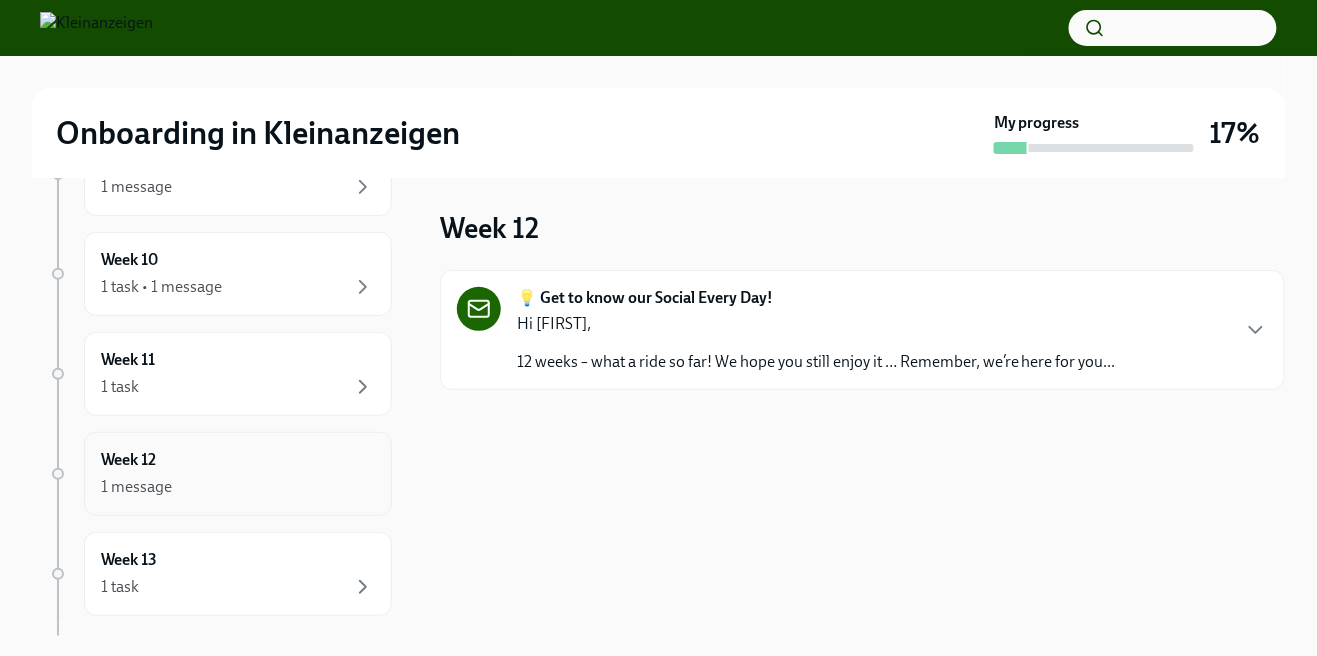 scroll, scrollTop: 0, scrollLeft: 0, axis: both 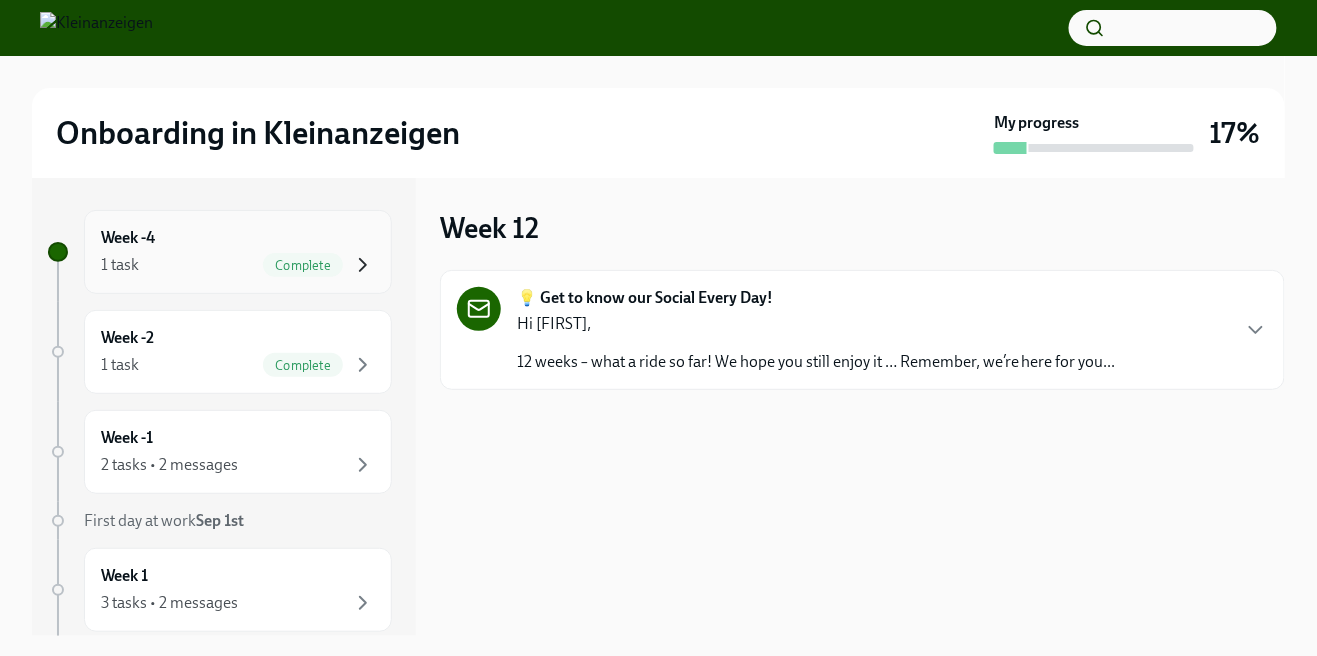 click 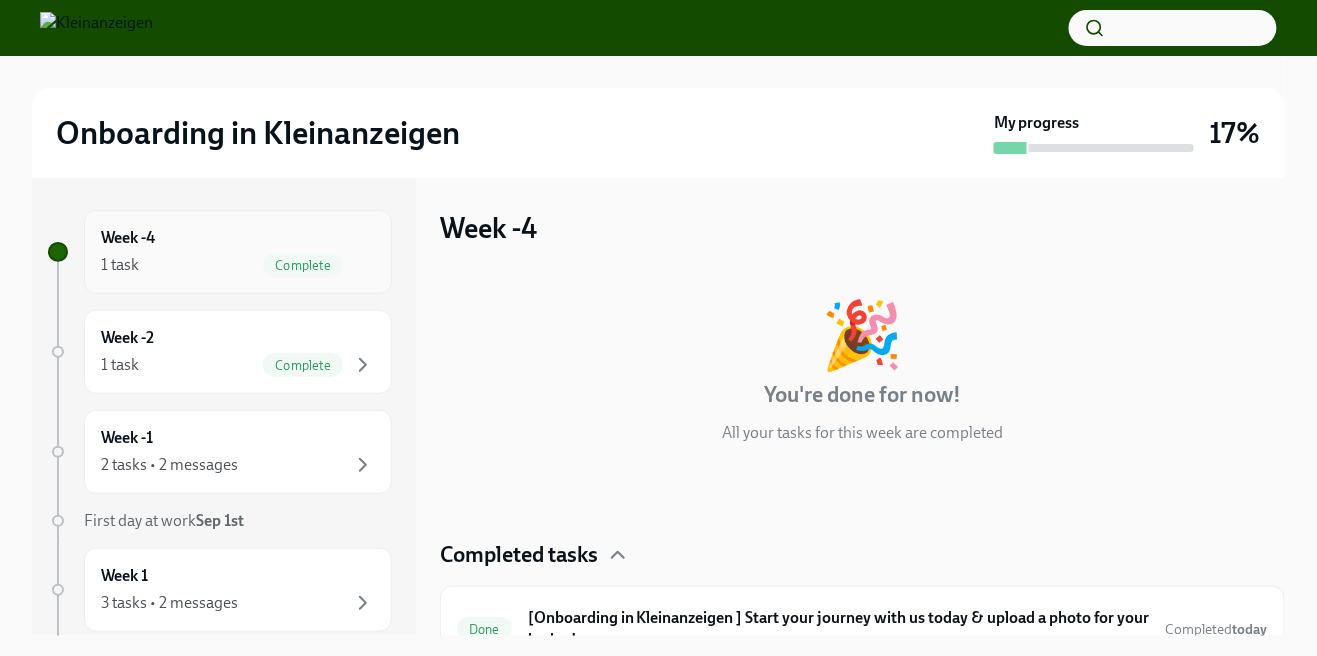 scroll, scrollTop: 4, scrollLeft: 0, axis: vertical 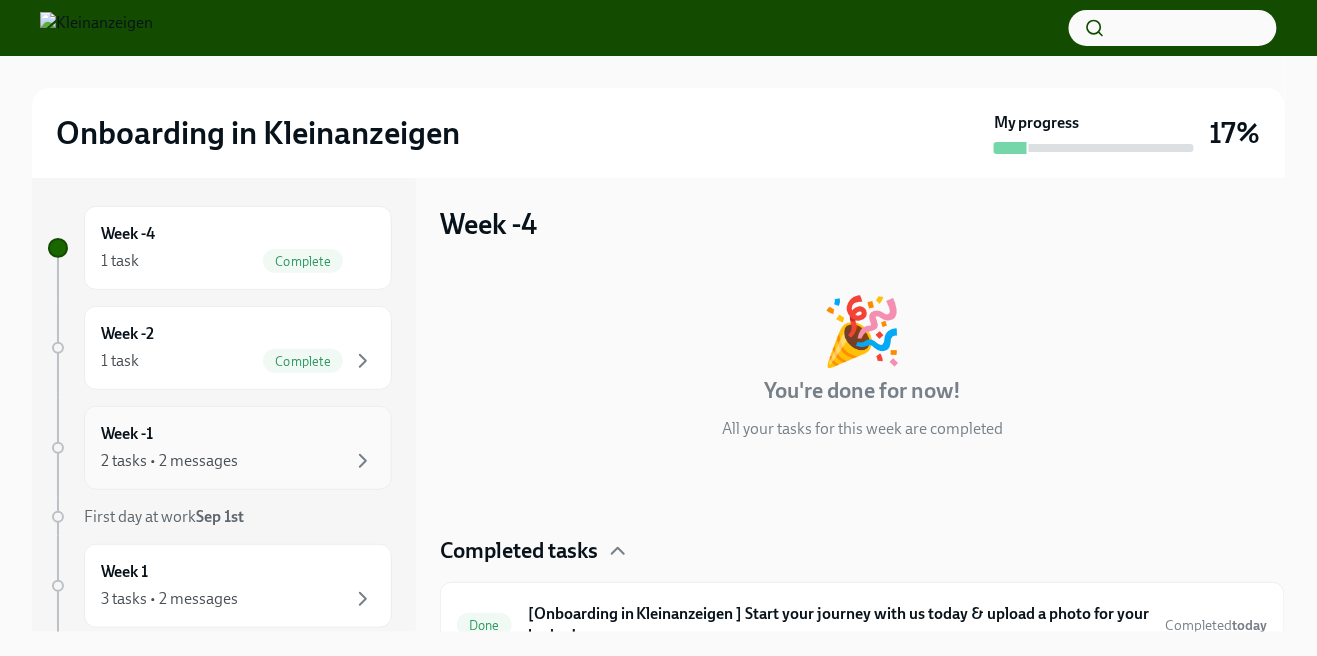 click on "2 tasks • 2 messages" at bounding box center (238, 461) 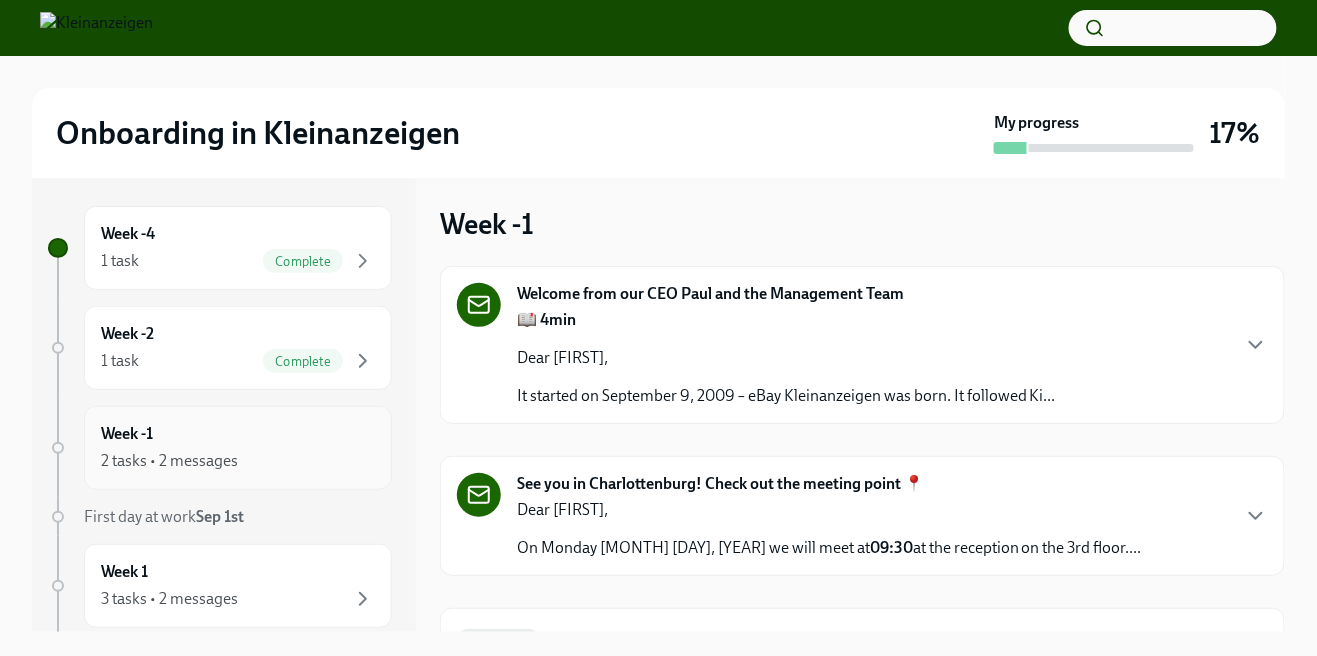 scroll, scrollTop: 0, scrollLeft: 0, axis: both 